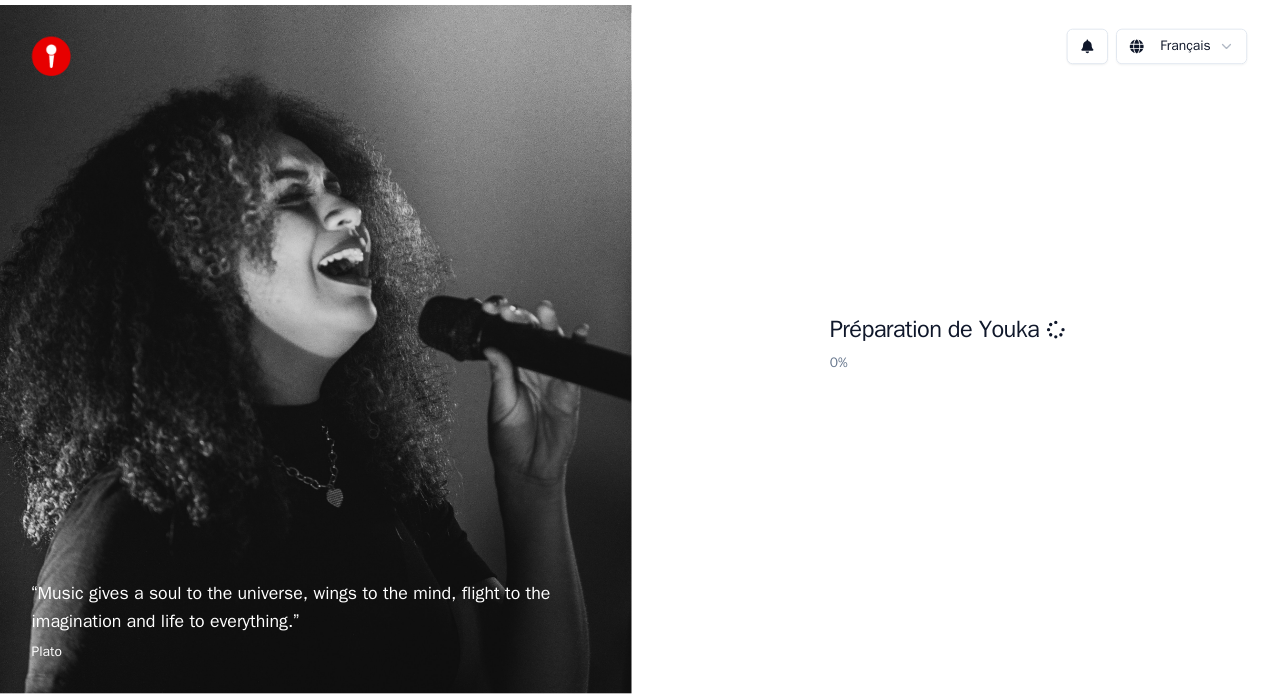 scroll, scrollTop: 0, scrollLeft: 0, axis: both 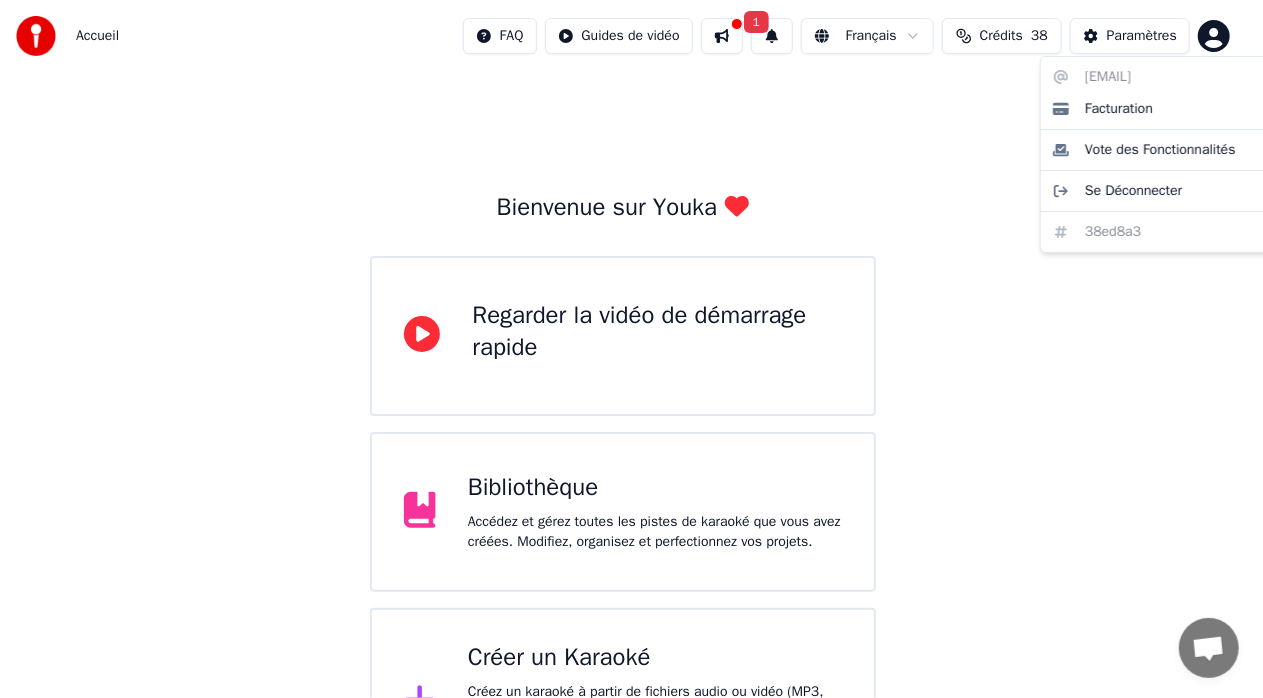 click on "Accueil FAQ Guides de vidéo 1 Français Crédits 38 Paramètres Bienvenue sur Youka Regardez la vidéo de démarrage rapide Bibliothèque Accédez et gérez toutes les pistes de karaoké que vous avez créées. Modifiez, organisez et perfectionnez vos projets. Créer un Karaoké Créez un karaoké à partir de fichiers audio ou vidéo (MP3, MP4 et plus), ou collez une URL pour générer instantanément une vidéo de karaoké avec des paroles synchronisées. [EMAIL] Facturation Vote des Fonctionnalités Se Déconnecter [ID]" at bounding box center [631, 398] 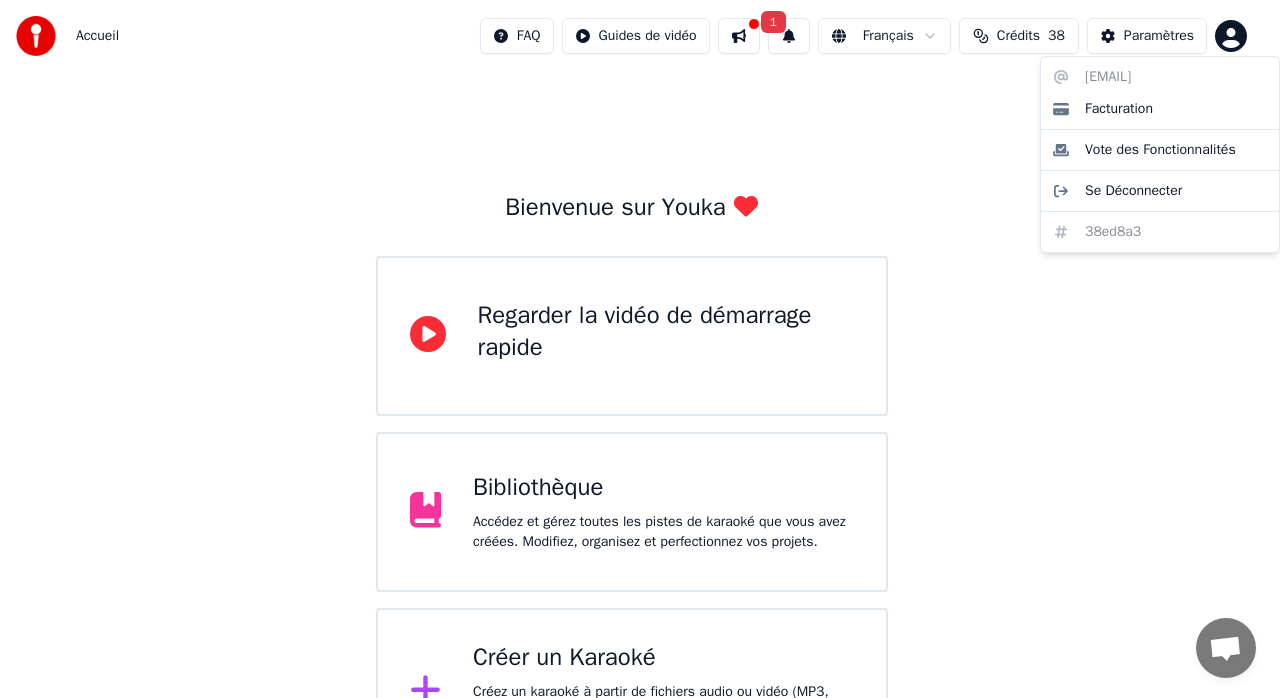 click on "Accueil FAQ Guides de vidéo 1 Français Crédits 38 Paramètres Bienvenue sur Youka Regarder la vidéo de démarrage rapide Bibliothèque Accédez et gérez toutes les pistes de karaoké que vous avez créées. Modifiez, organisez et perfectionnez vos projets. Créer un Karaoké Créez un karaoké à partir de fichiers audio ou vidéo (MP3, MP4 et plus), ou collez une URL pour générer instantanément une vidéo de karaoké avec des paroles synchronisées. bernard.rogeaux@gmail.com Facturation Vote des Fonctionnalités Se Déconnecter 38ed8a3" at bounding box center [640, 388] 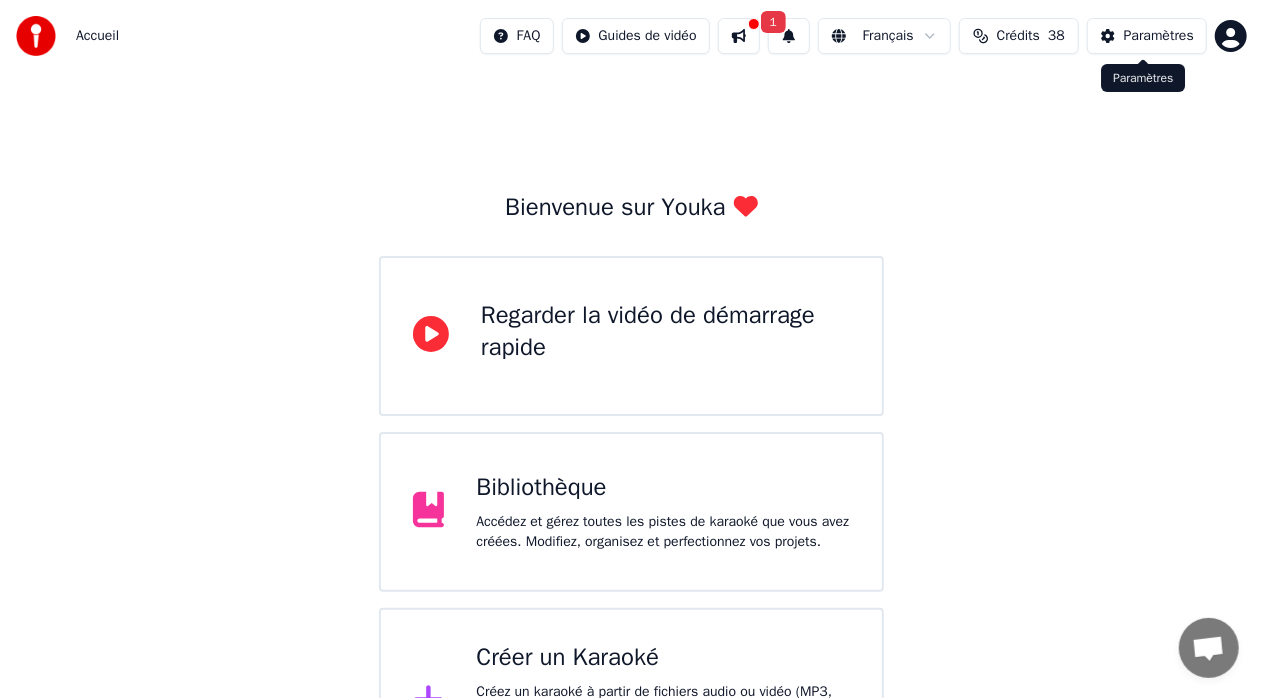 click on "Paramètres" at bounding box center (1159, 36) 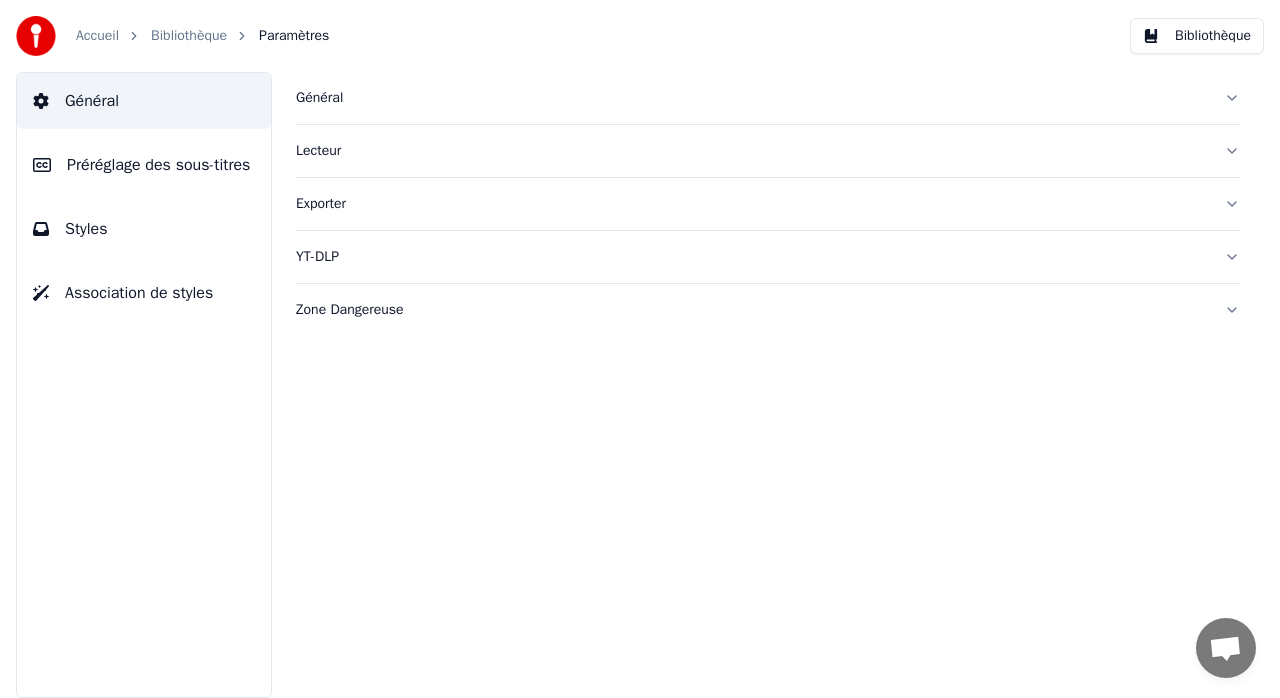 click on "Bibliothèque" at bounding box center [1197, 36] 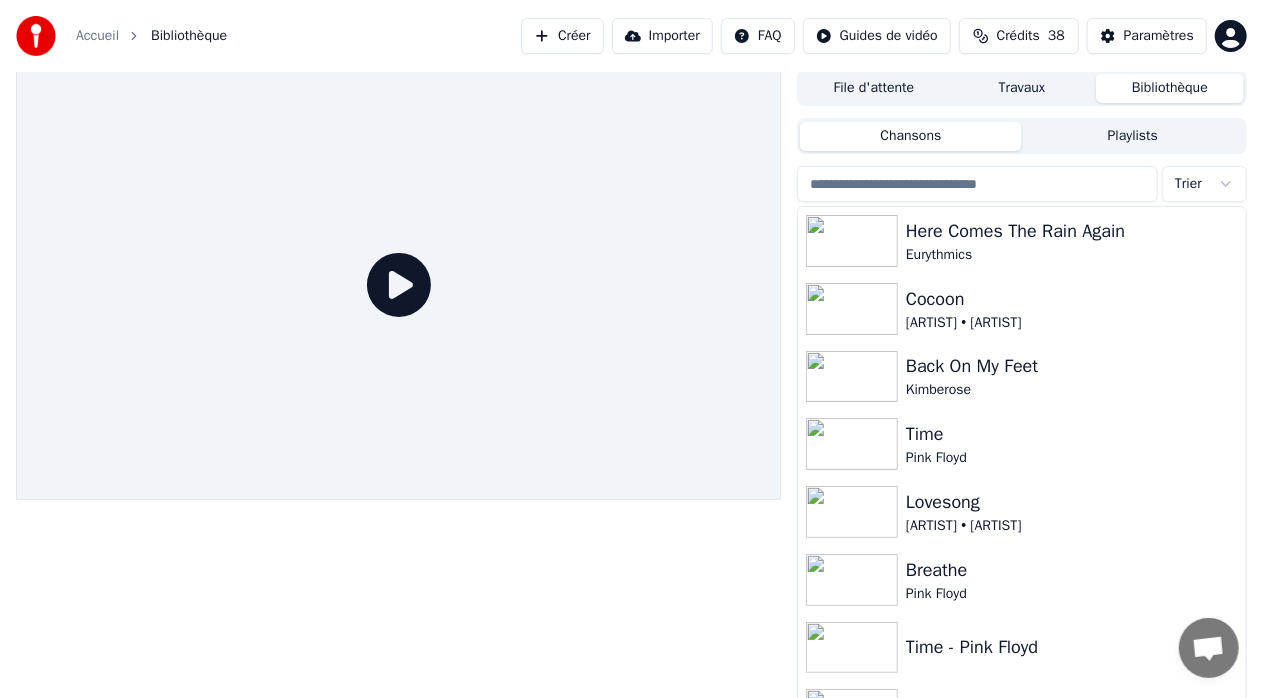 scroll, scrollTop: 33, scrollLeft: 0, axis: vertical 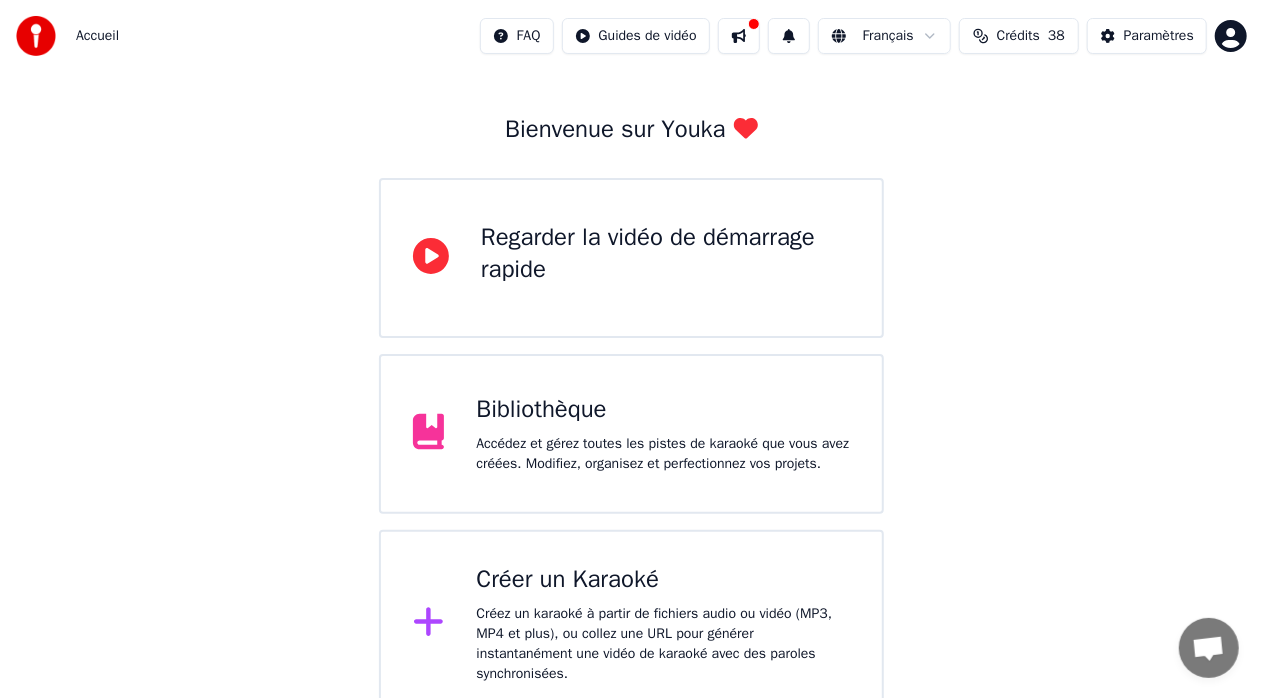 click on "Créer un Karaoké" at bounding box center [663, 580] 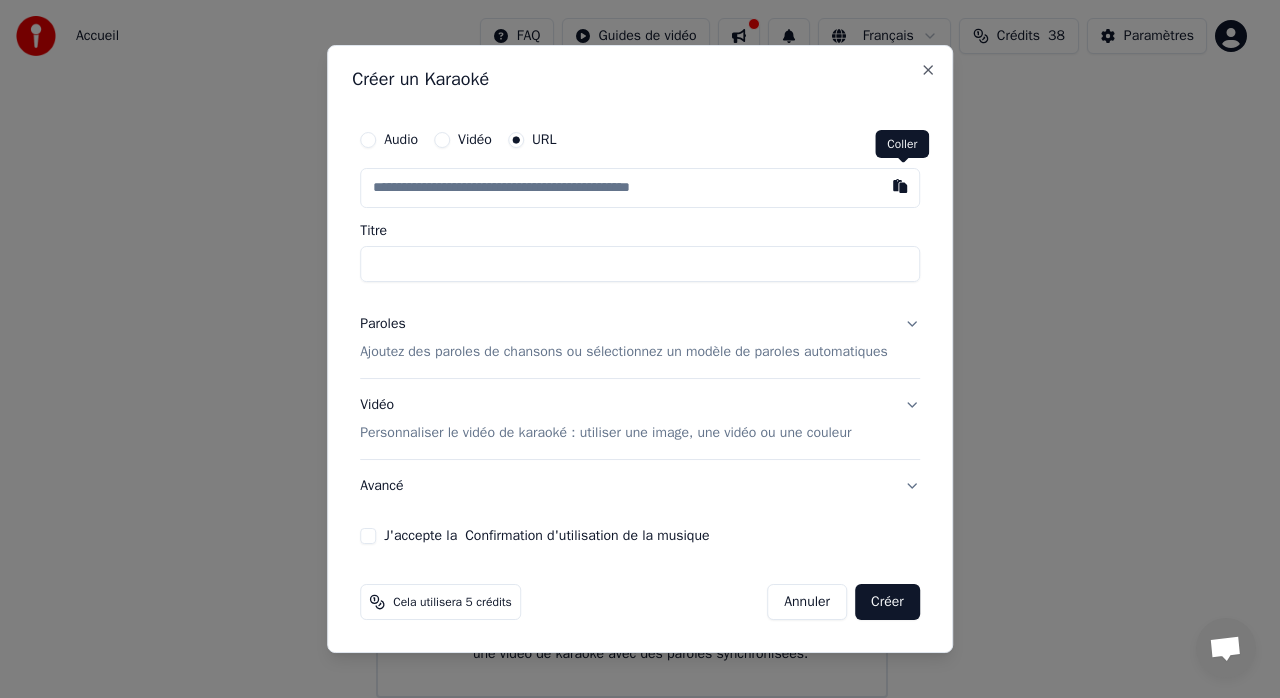 click at bounding box center [900, 186] 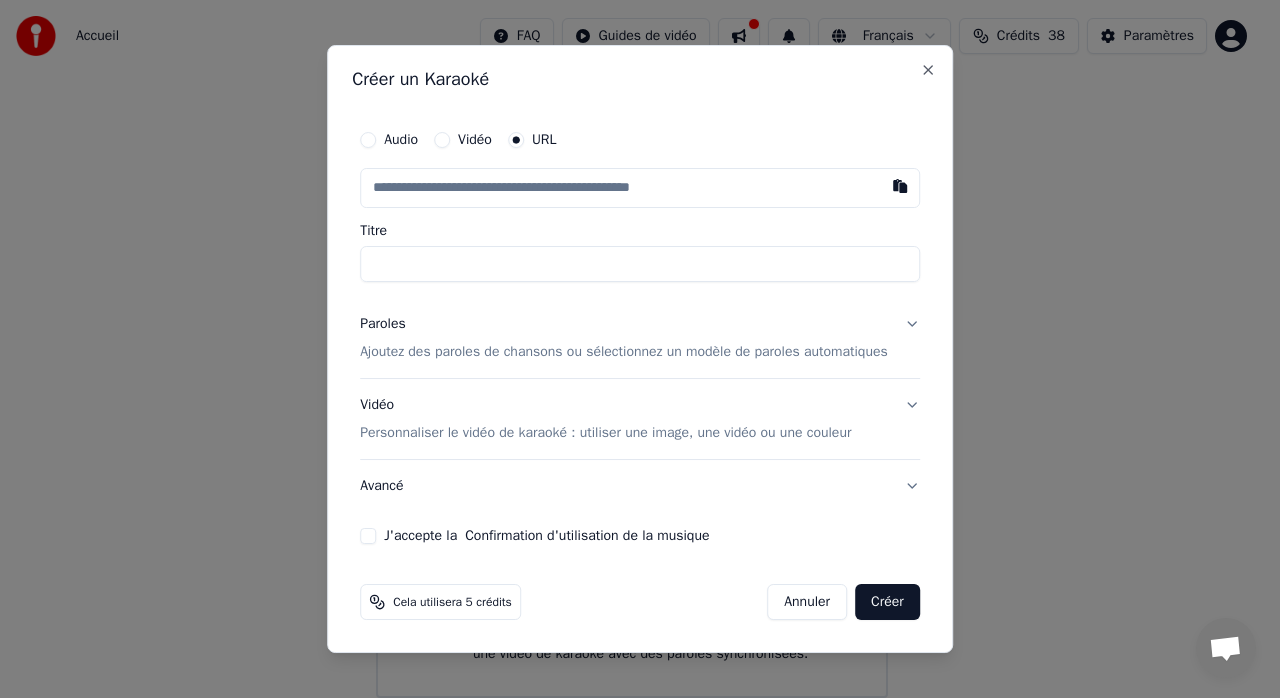click at bounding box center (900, 186) 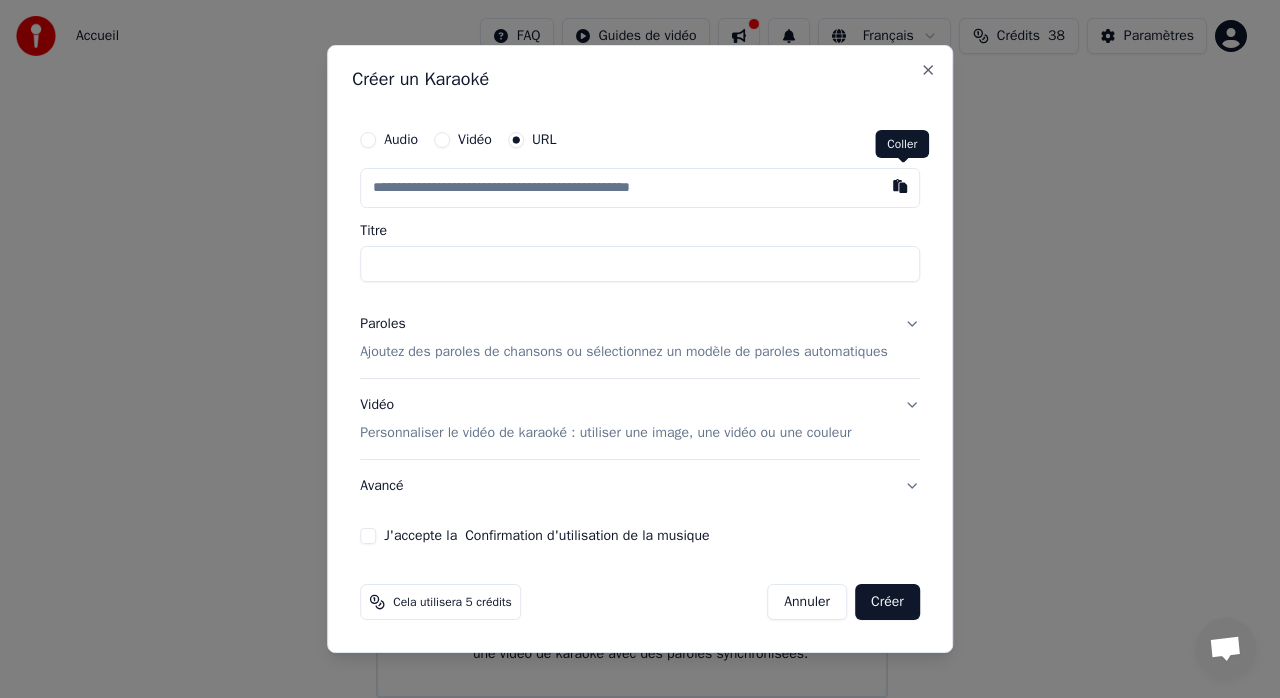 click at bounding box center [900, 186] 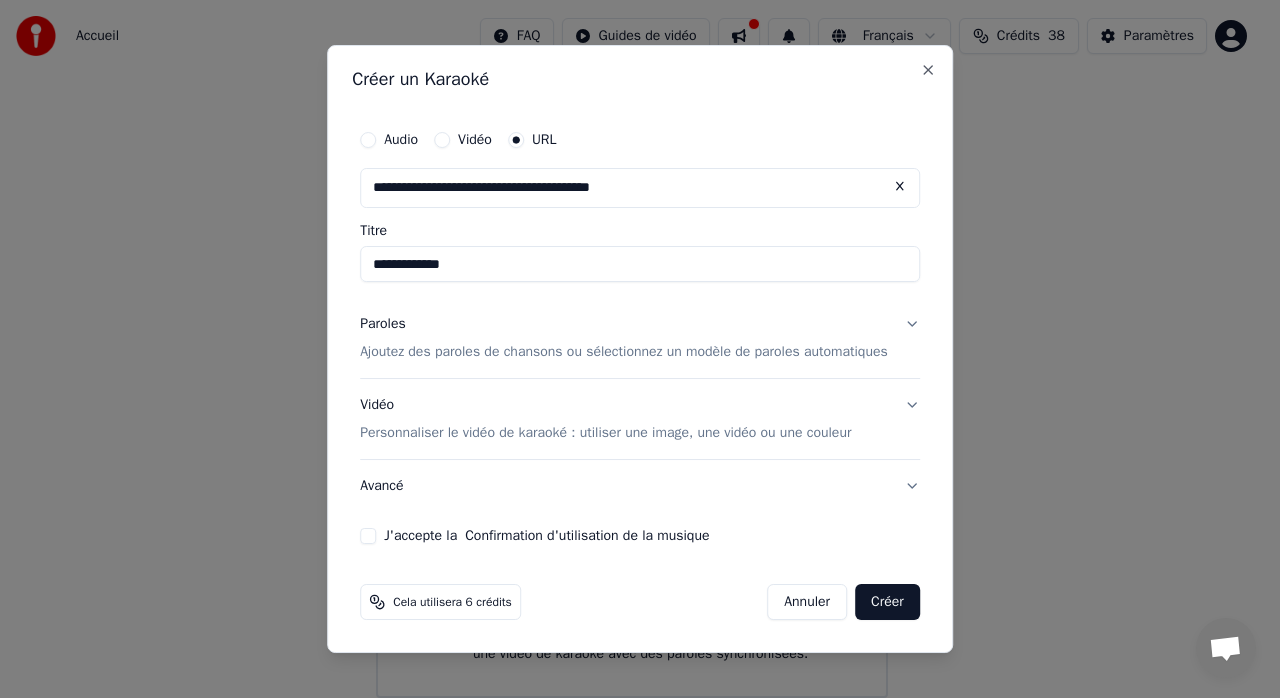 type on "**********" 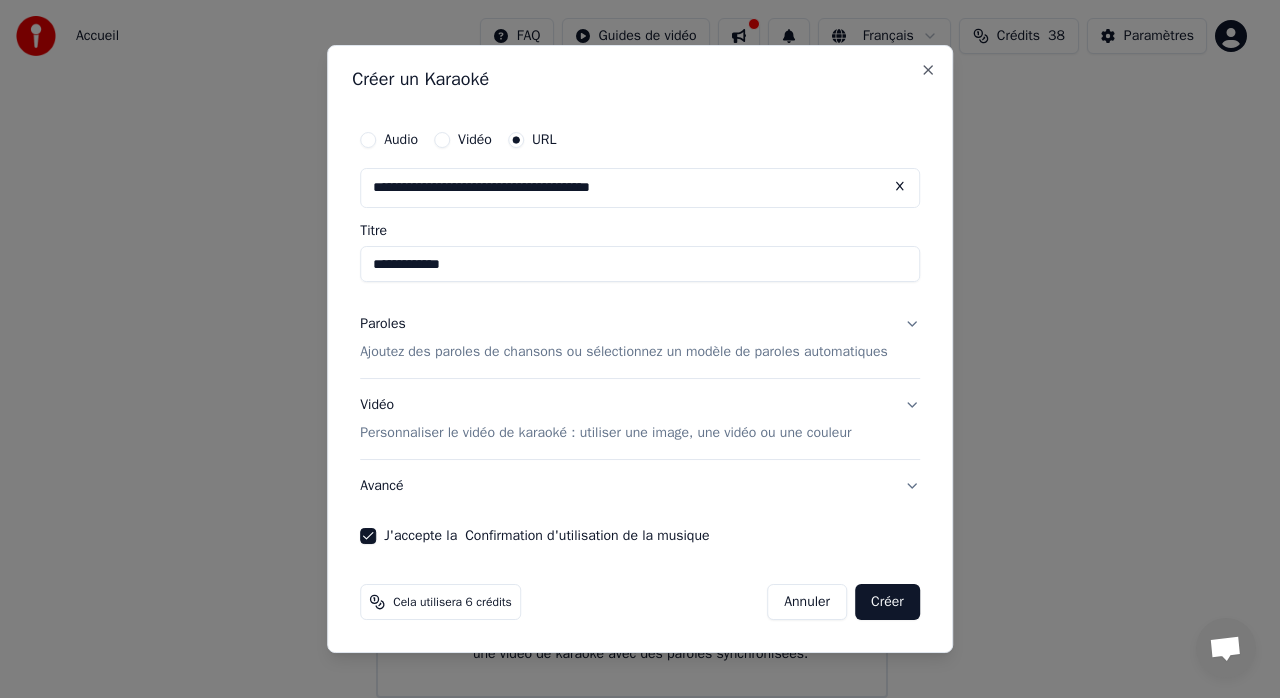 click on "Paroles Ajoutez des paroles de chansons ou sélectionnez un modèle de paroles automatiques" at bounding box center (640, 338) 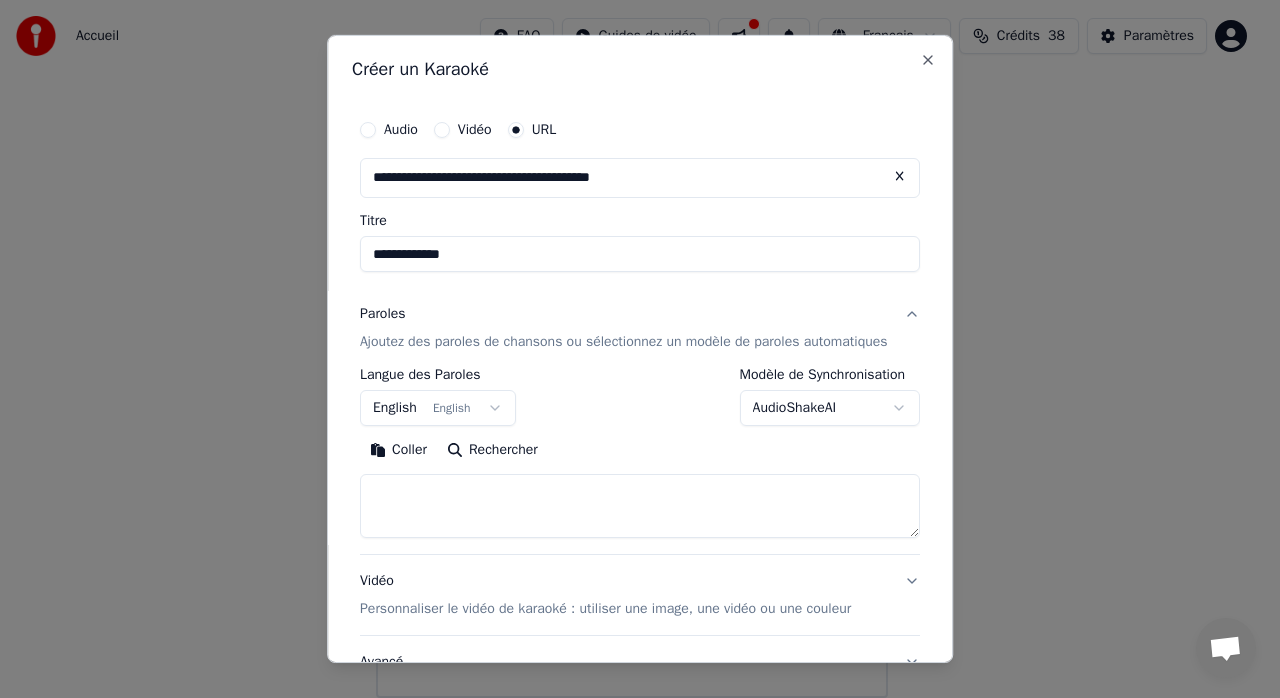 click on "Coller" at bounding box center (398, 450) 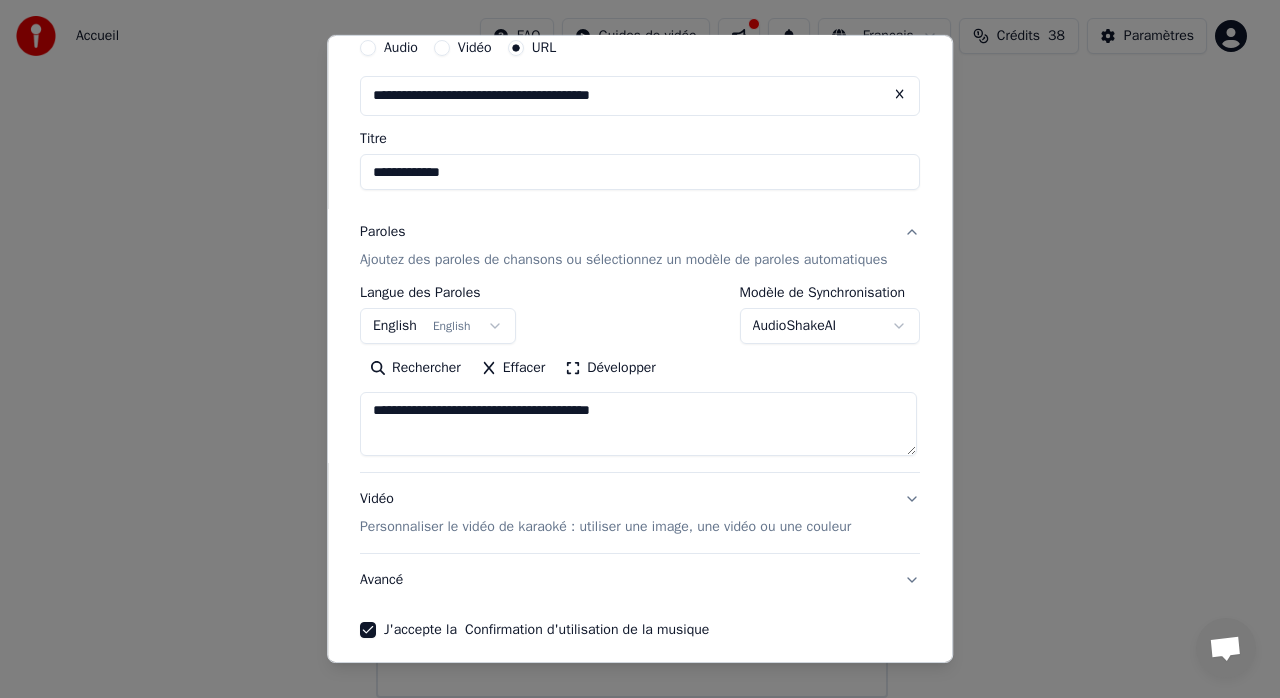 scroll, scrollTop: 186, scrollLeft: 0, axis: vertical 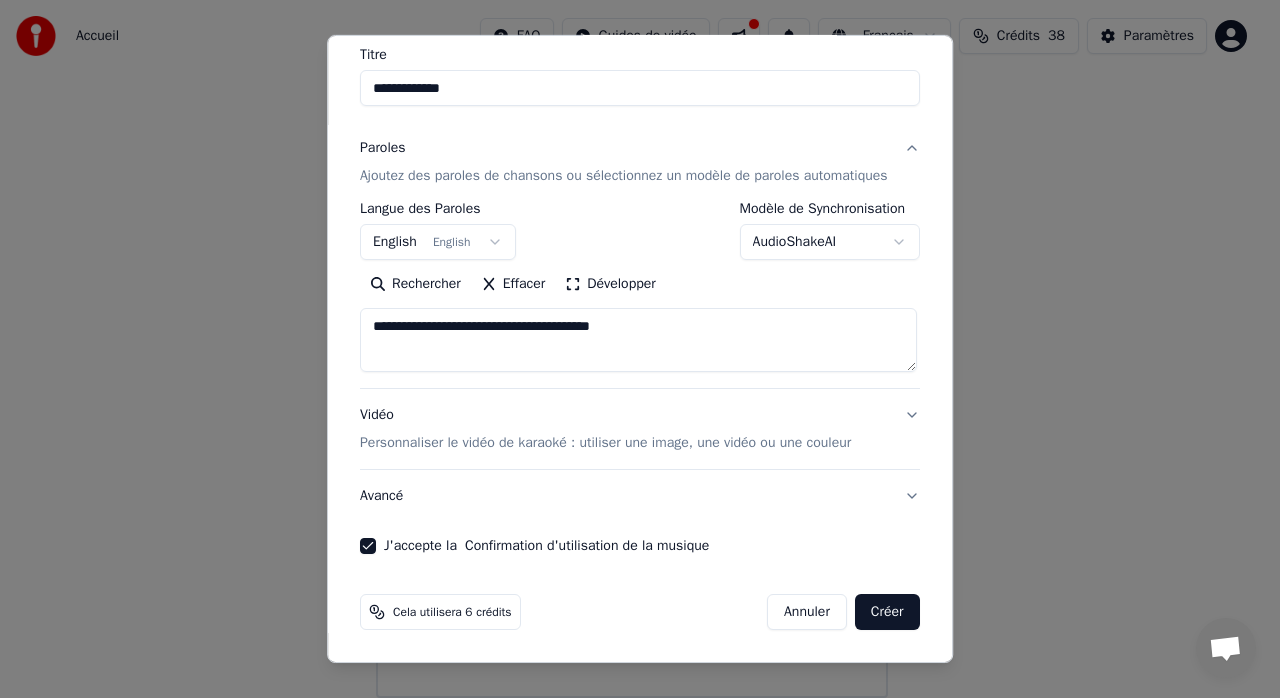 click on "Créer" at bounding box center (887, 612) 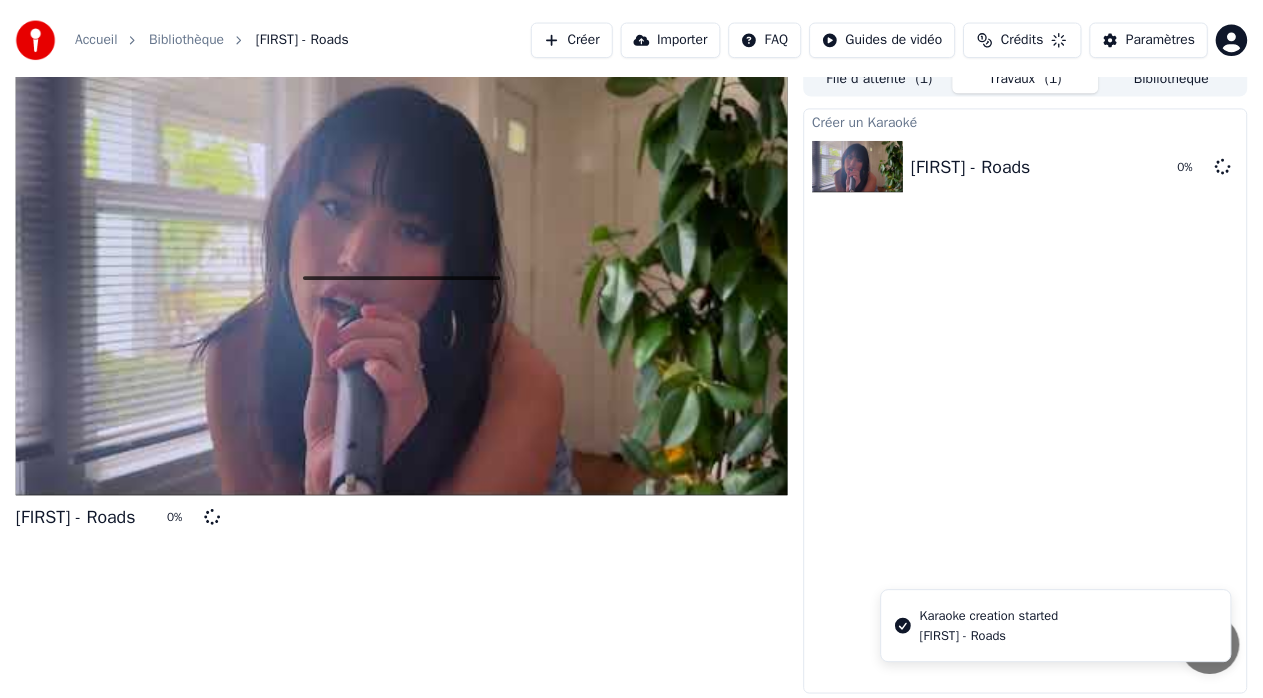 scroll, scrollTop: 15, scrollLeft: 0, axis: vertical 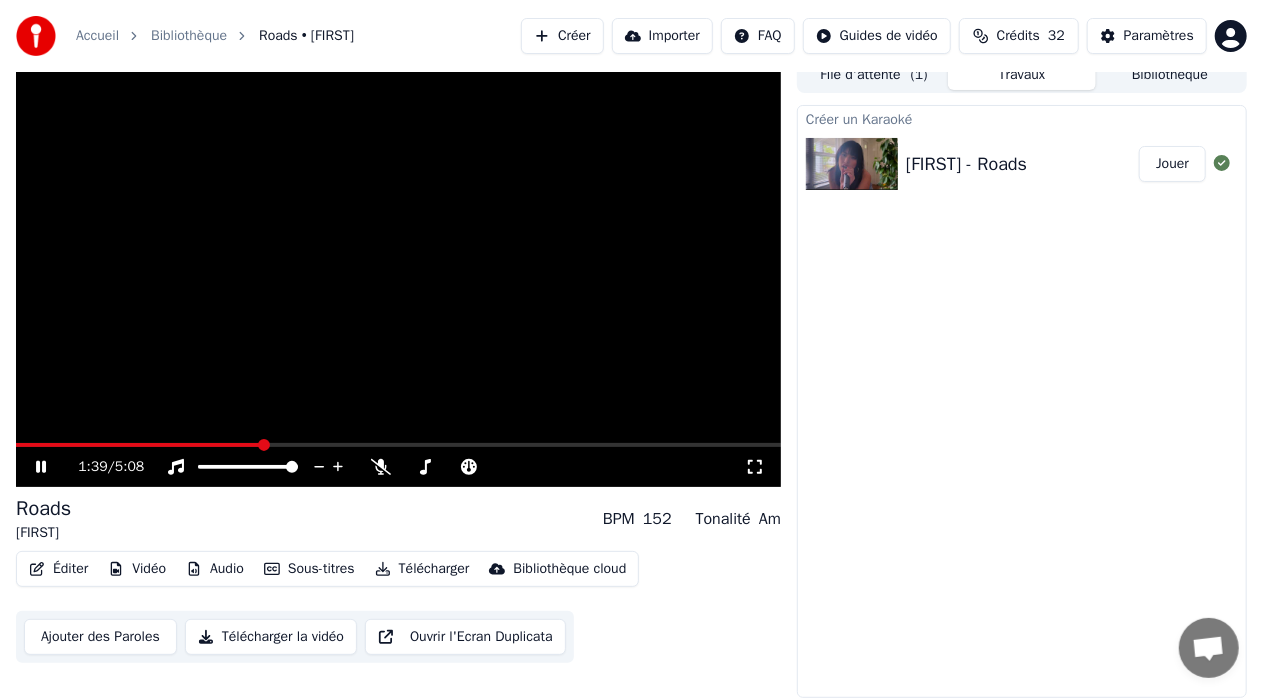 click on "Sous-titres" at bounding box center (309, 569) 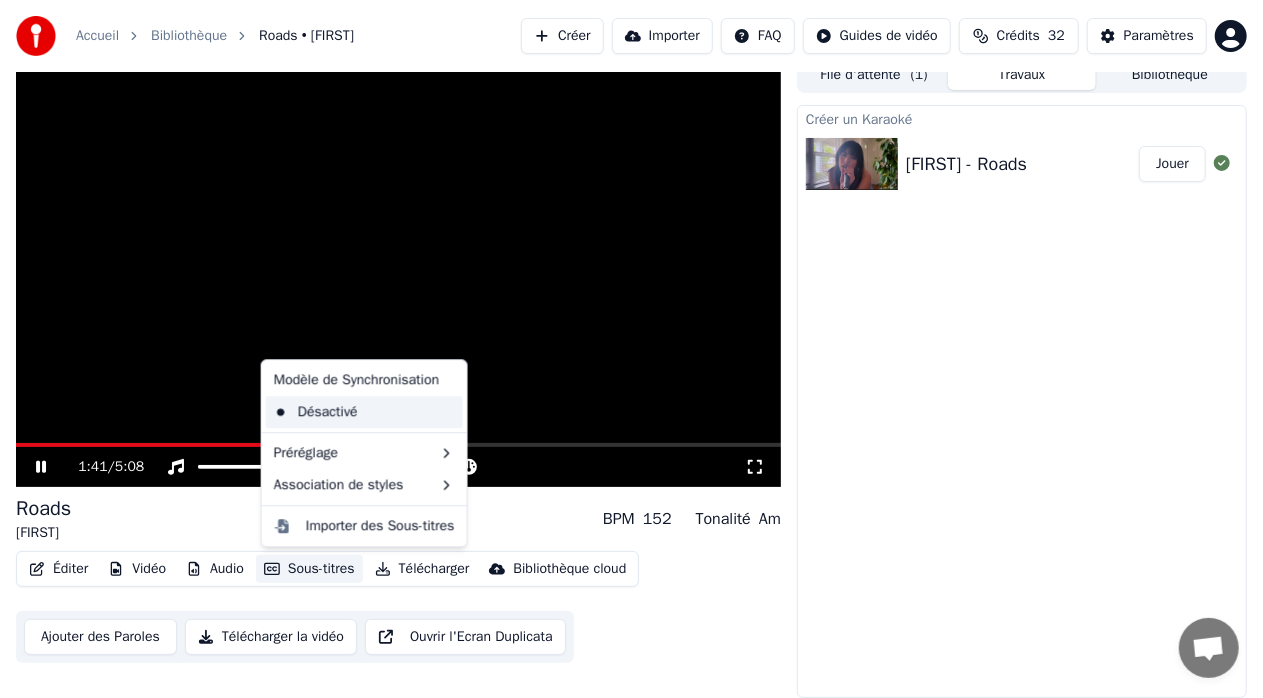 click on "Désactivé" at bounding box center (364, 412) 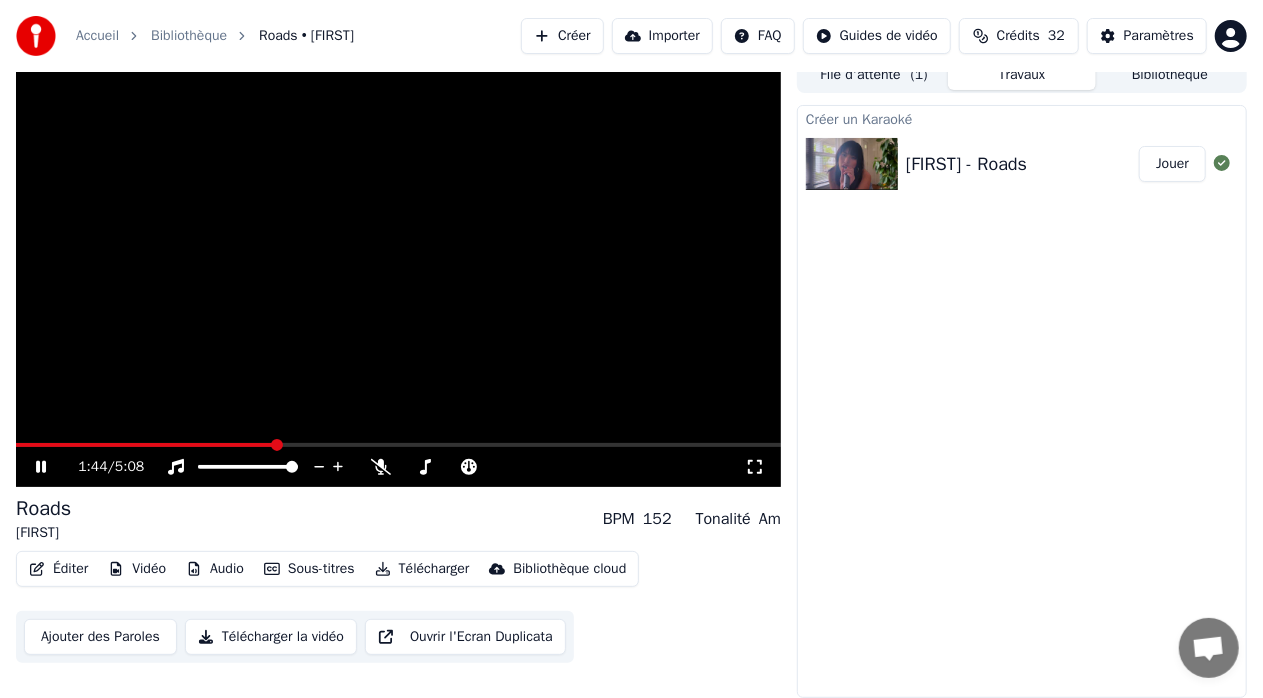 click on "Sous-titres" at bounding box center [309, 569] 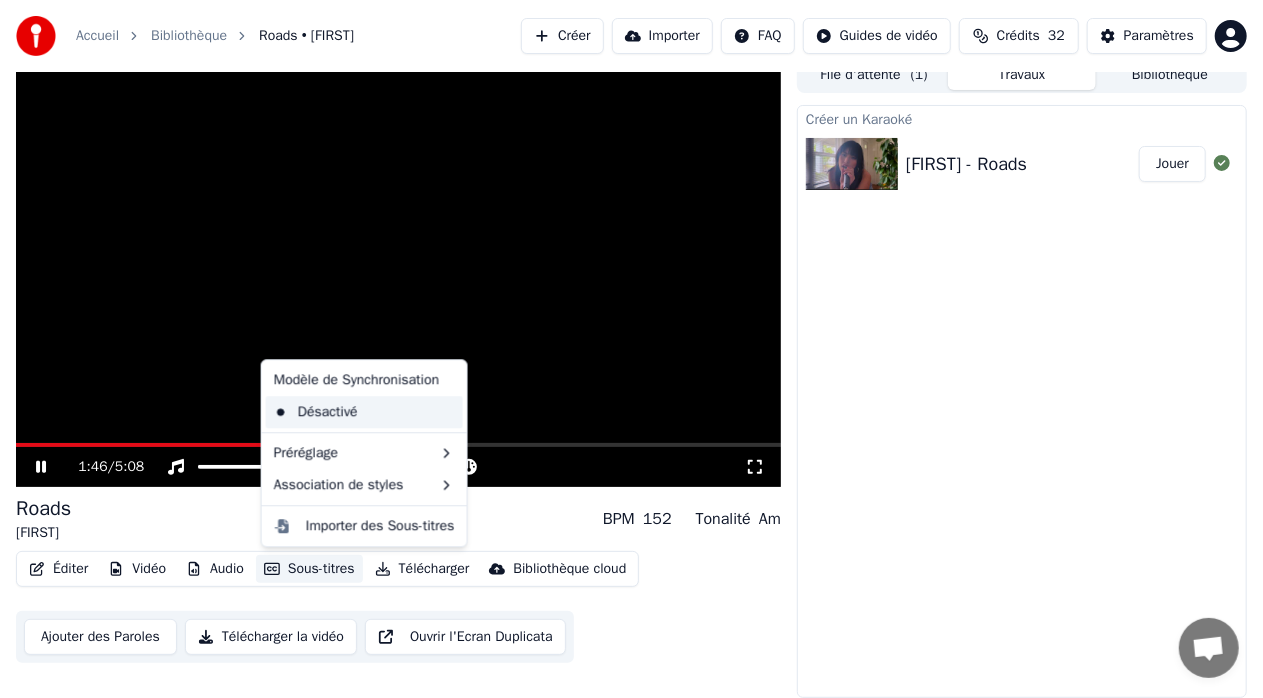 click on "Désactivé" at bounding box center (364, 412) 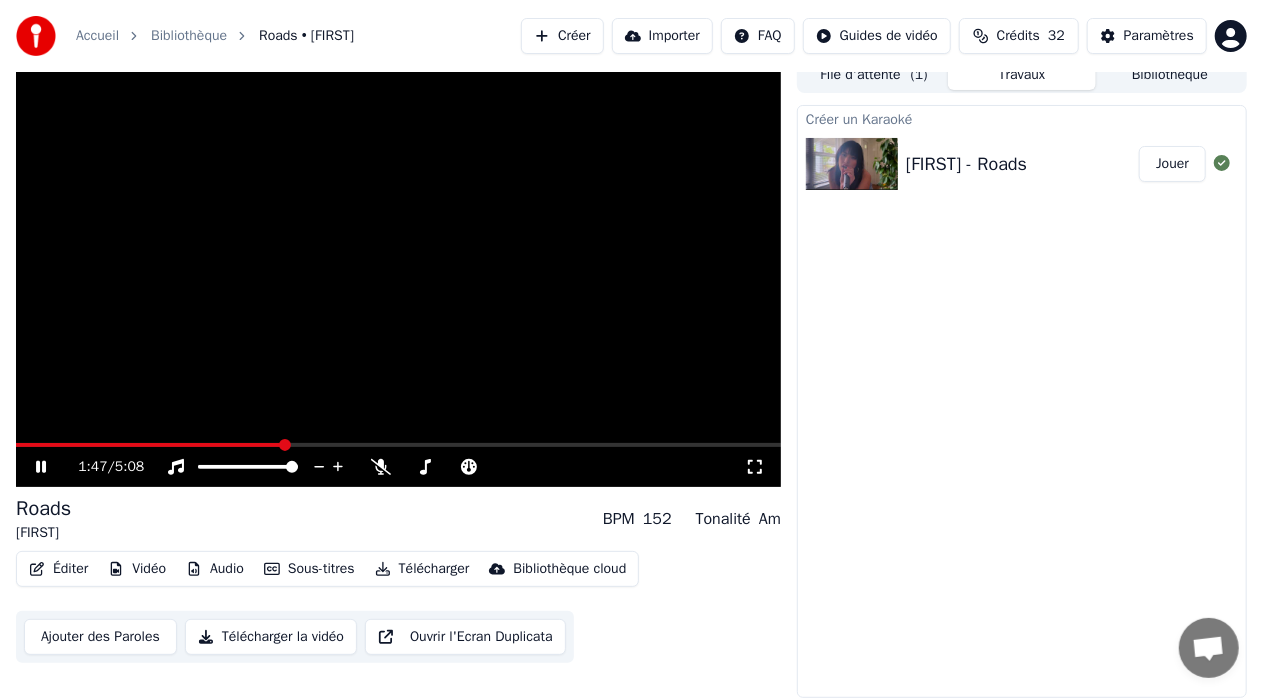 click on "Sous-titres" at bounding box center [309, 569] 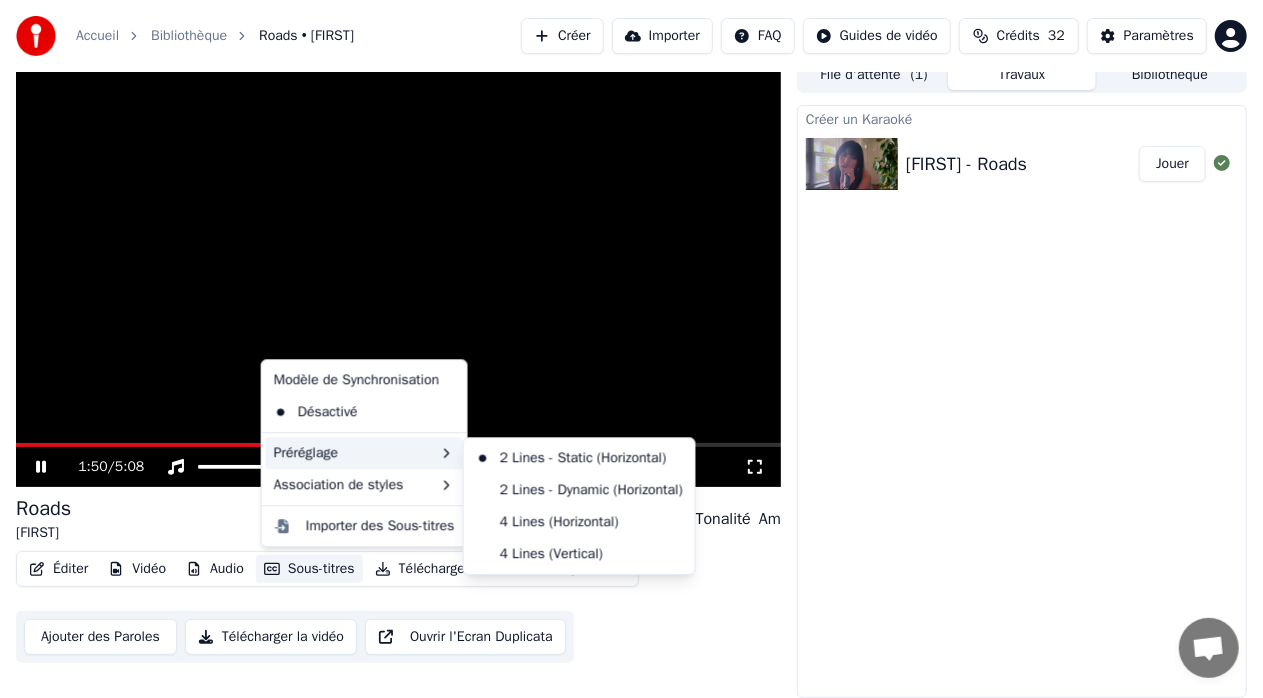 click at bounding box center [398, 272] 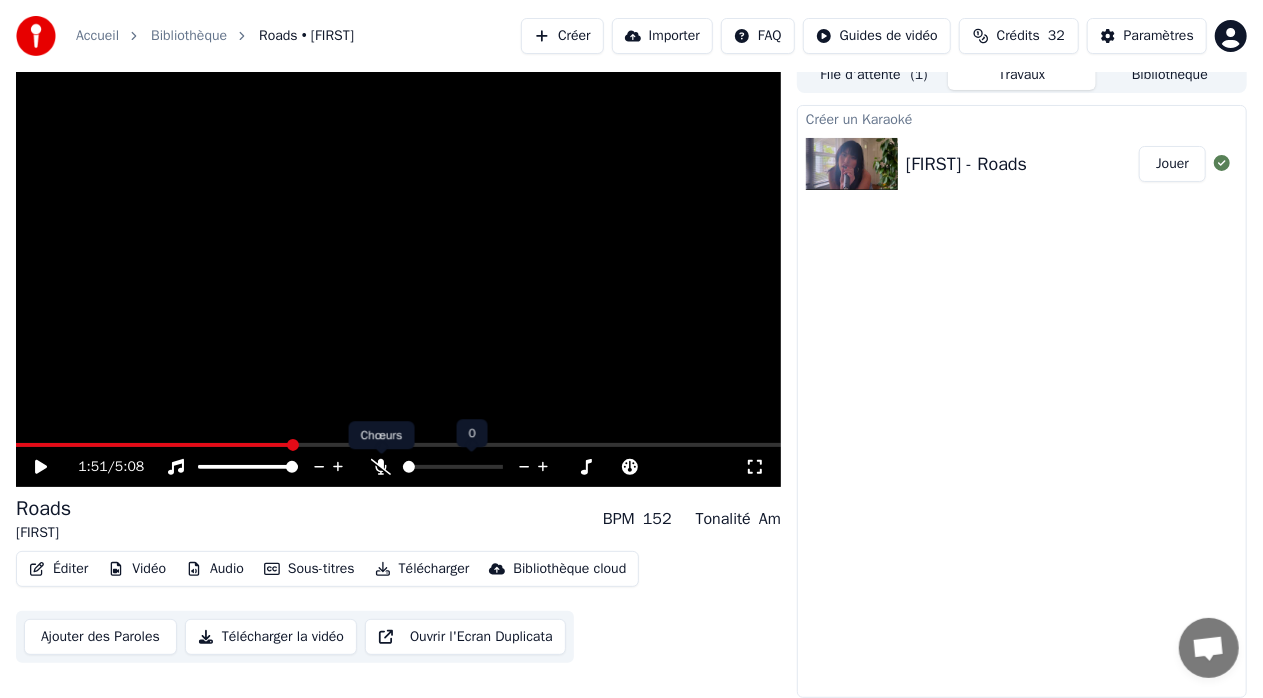 click 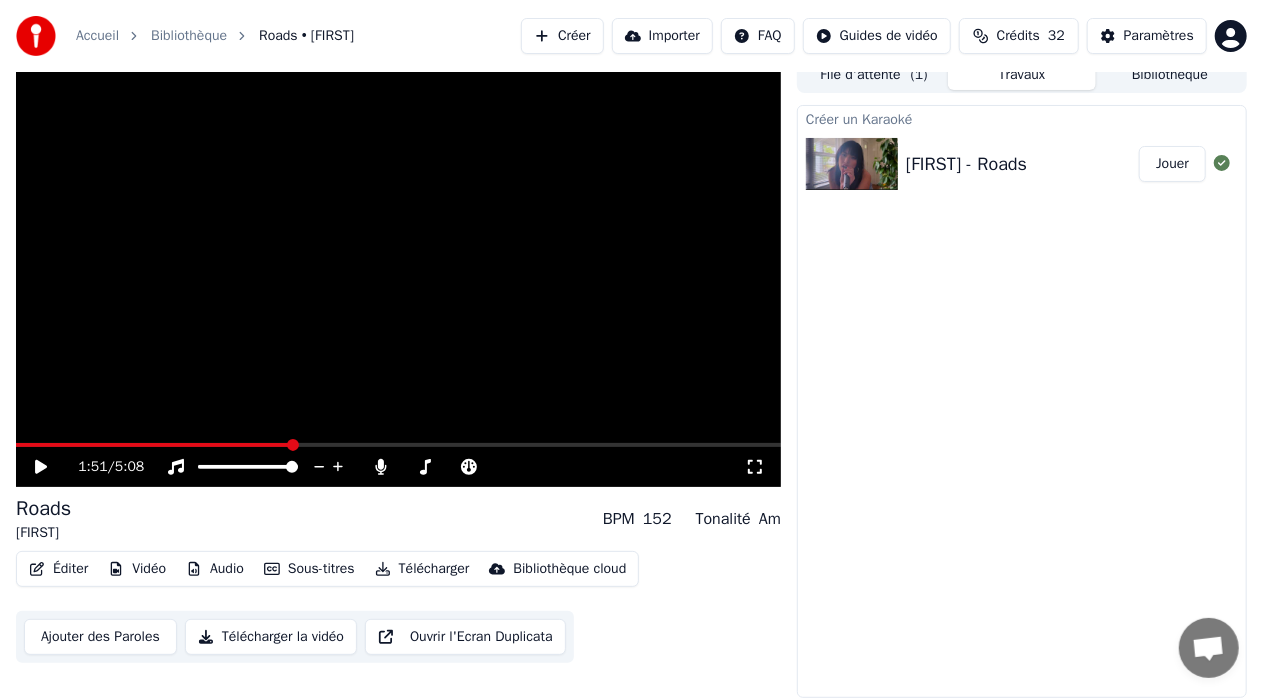 click 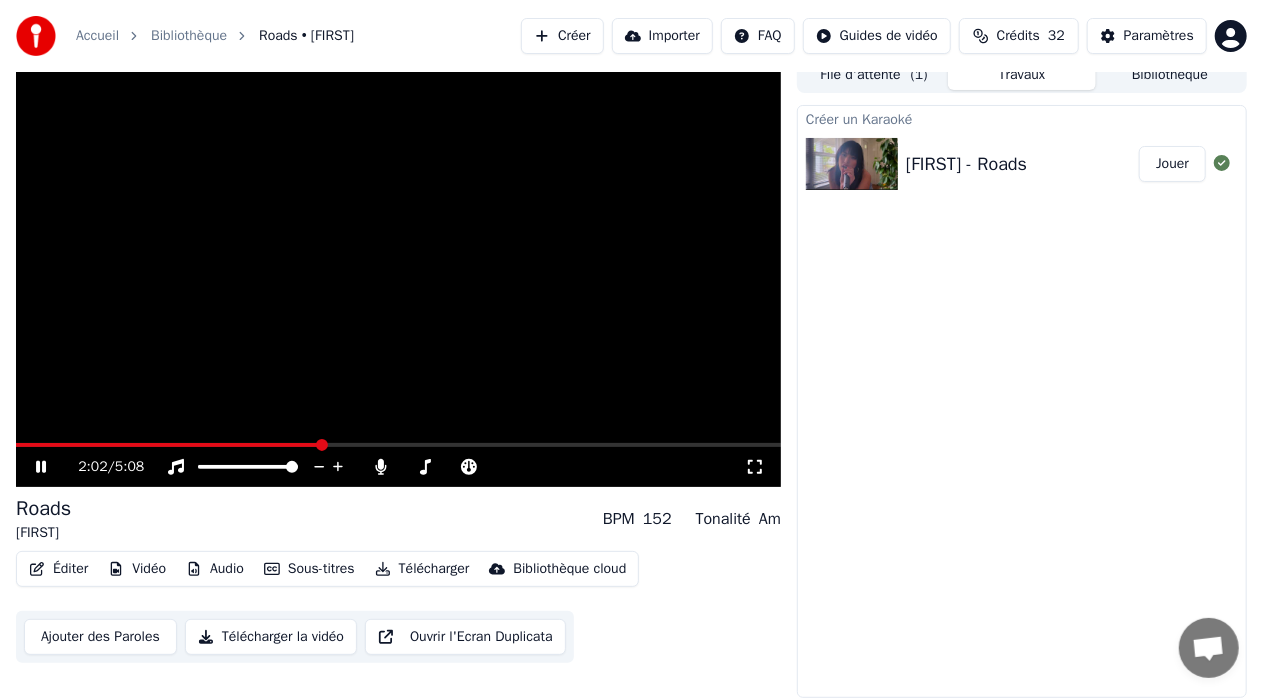 click 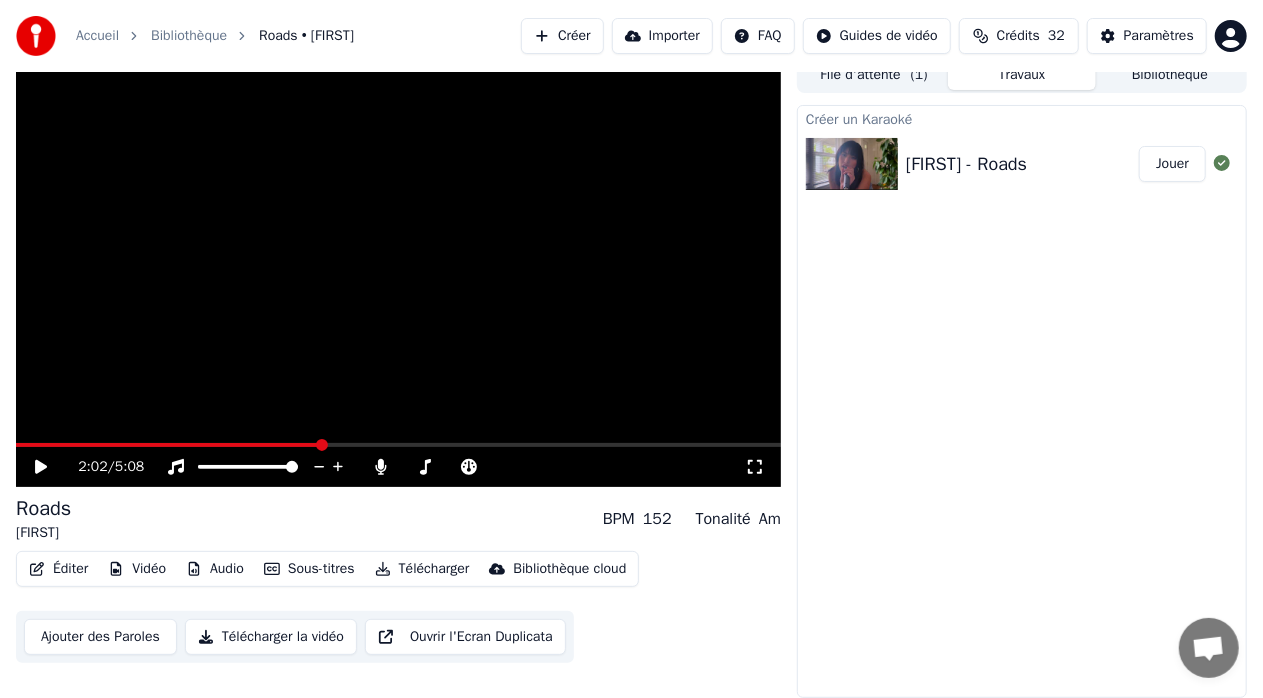click on "Keeni - Roads" at bounding box center (966, 164) 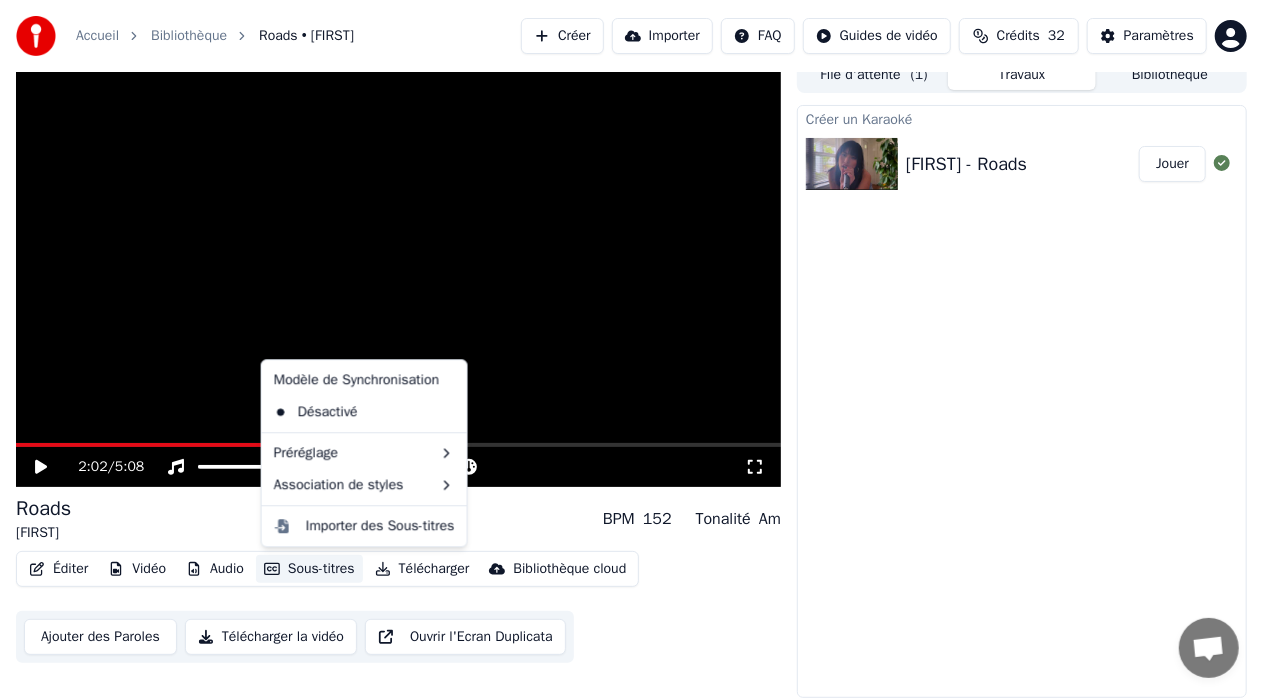 click on "Sous-titres" at bounding box center [309, 569] 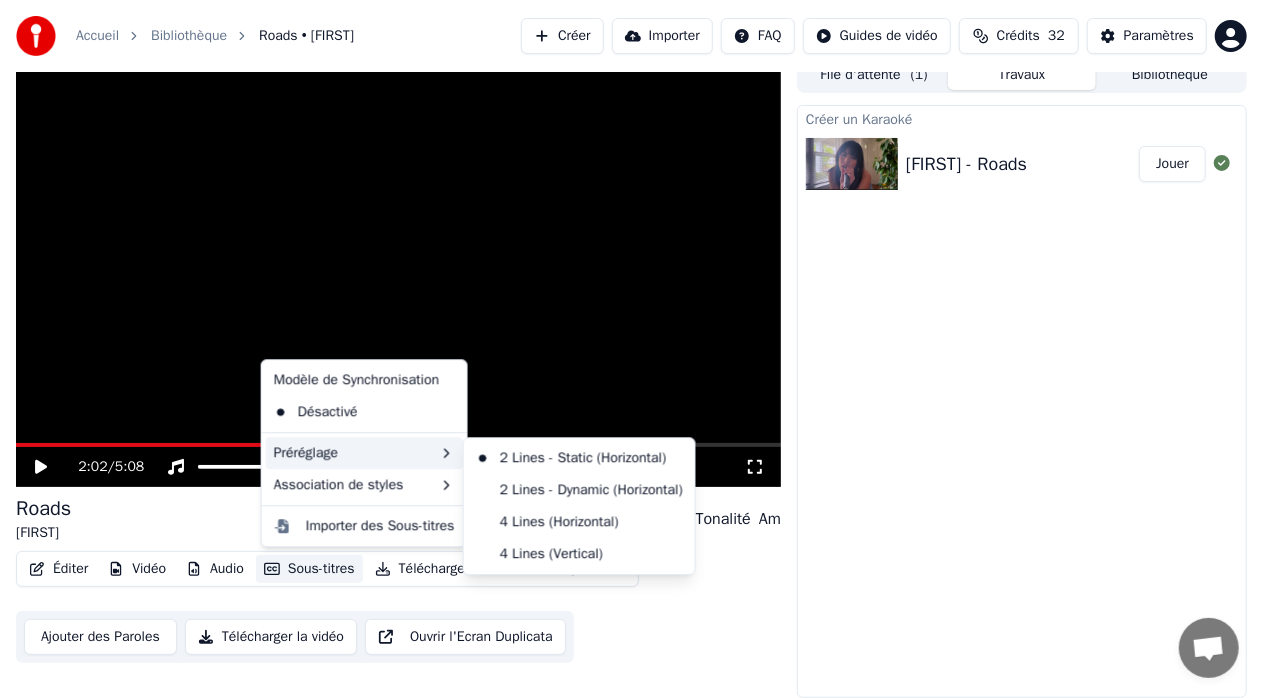 click 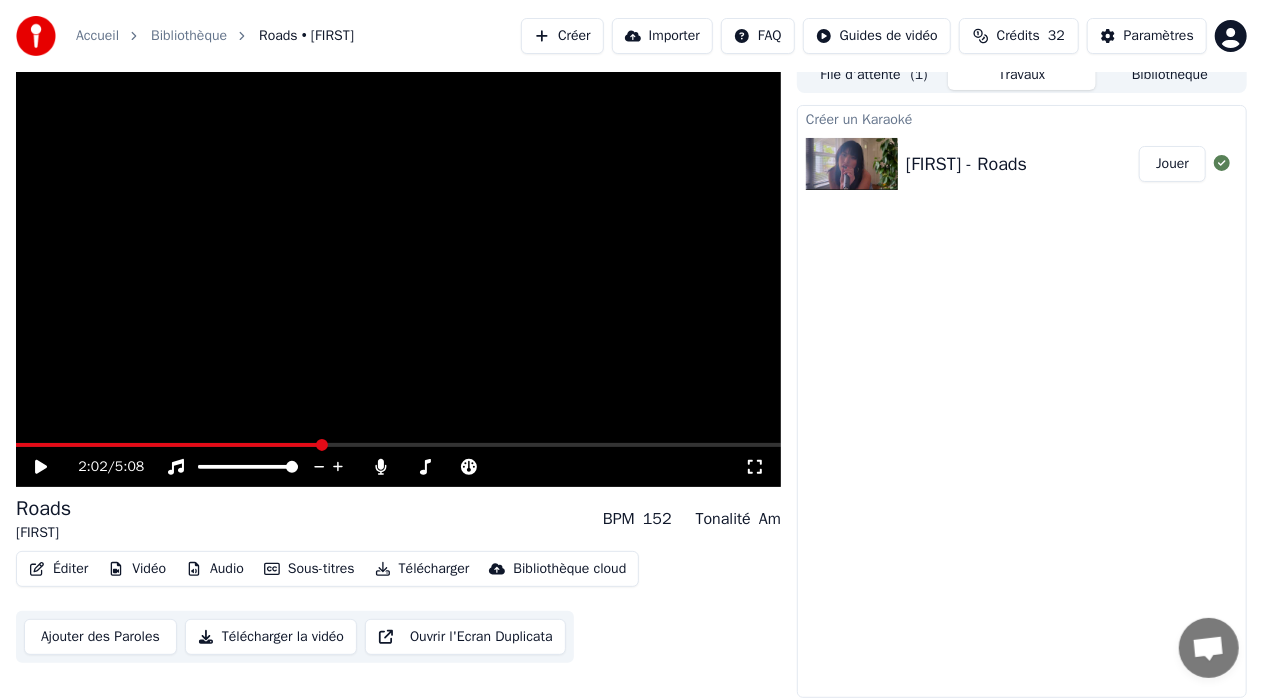 click at bounding box center (398, 272) 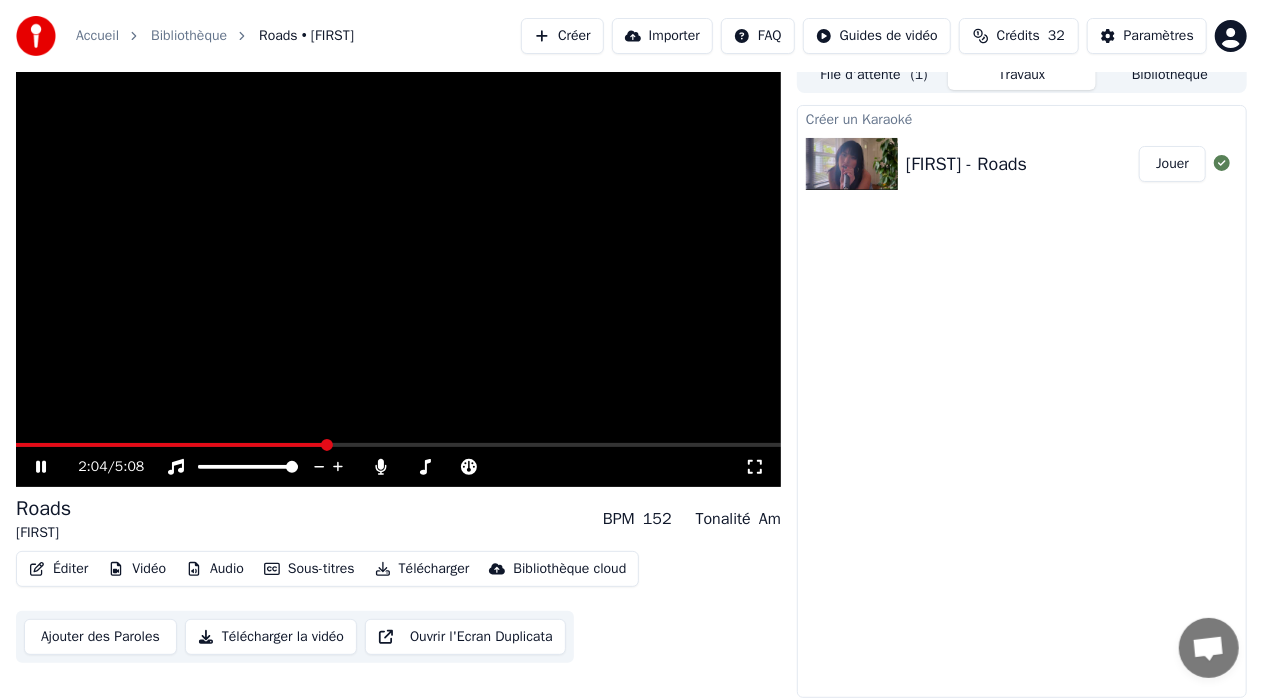 click 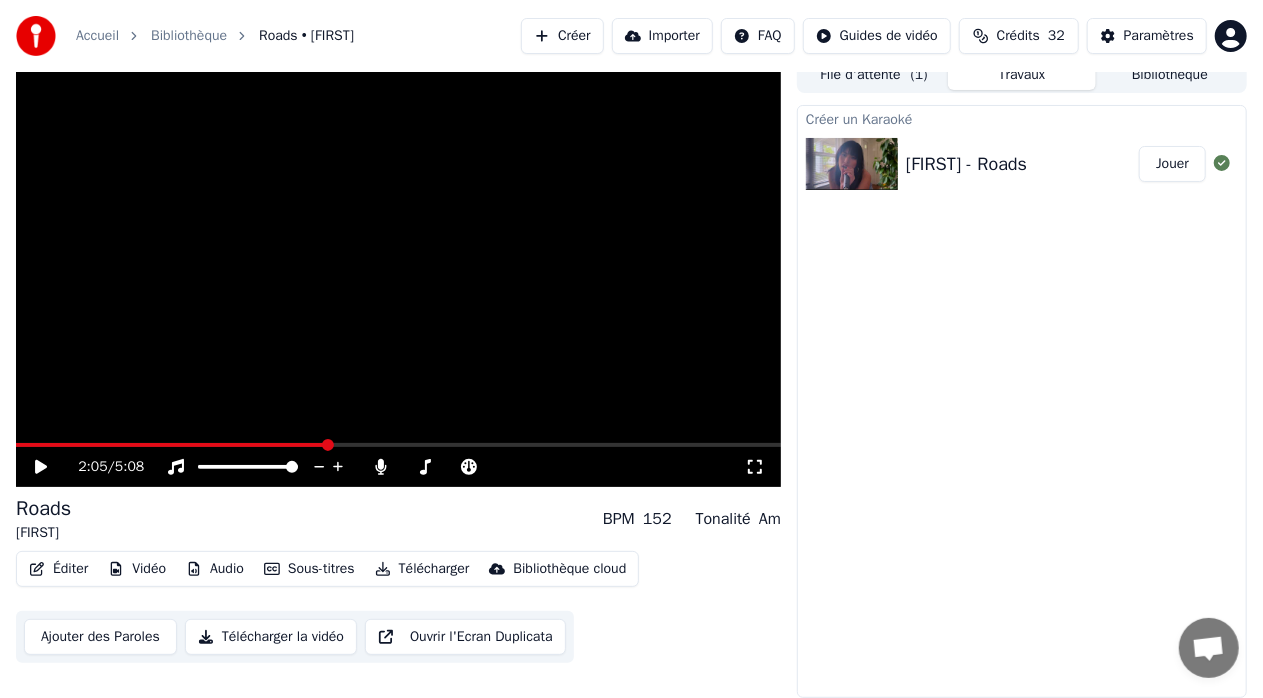 click on "Accueil Bibliothèque Roads • Keeni Créer Importer FAQ Guides de vidéo Crédits 32 Paramètres" at bounding box center (631, 36) 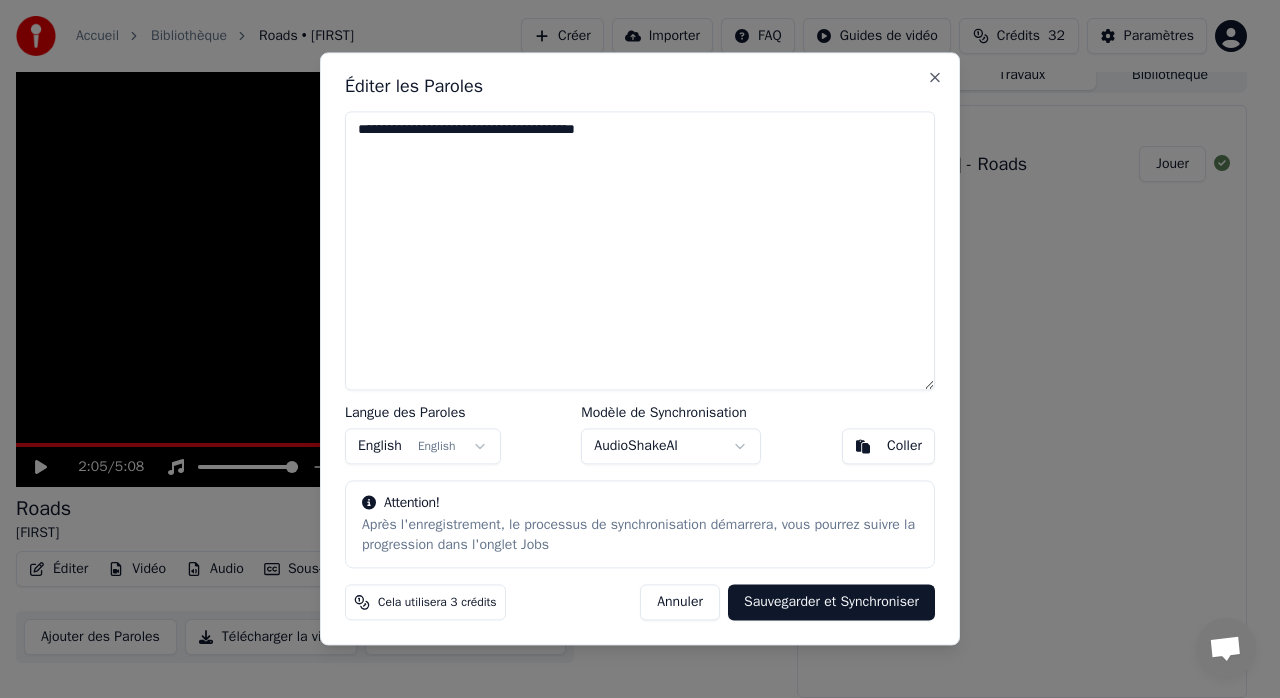 click on "Coller" at bounding box center [904, 447] 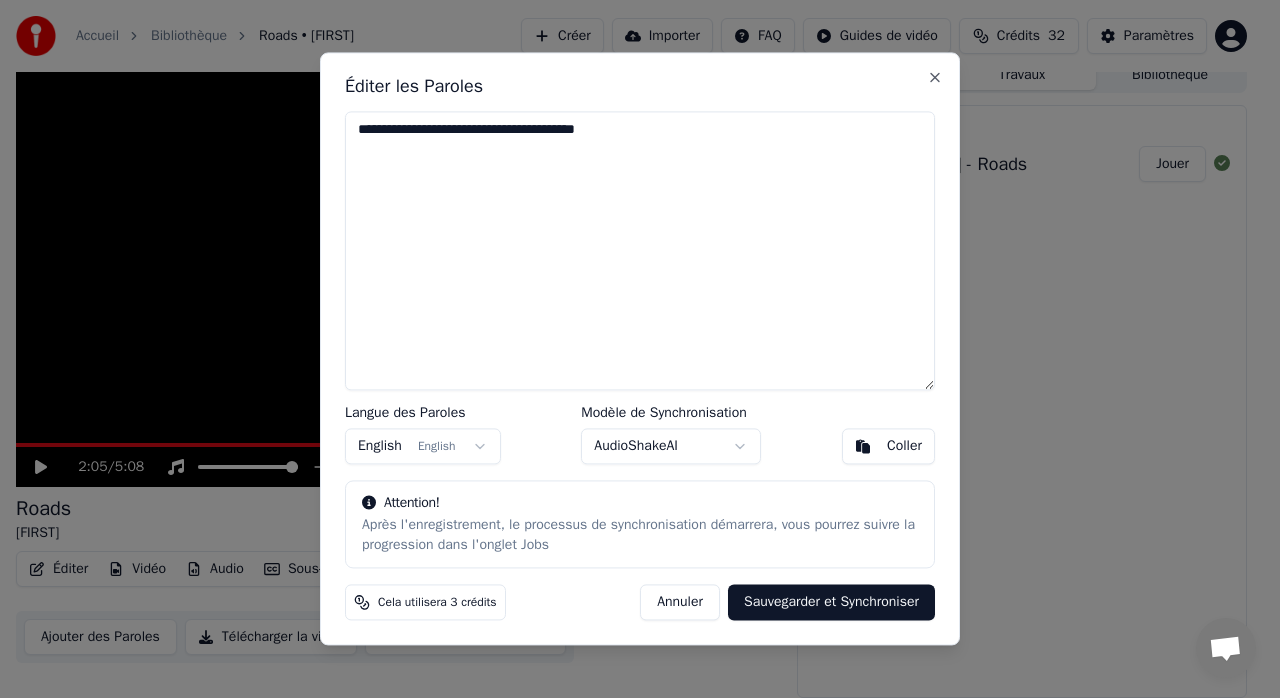 click on "Sauvegarder et Synchroniser" at bounding box center [831, 603] 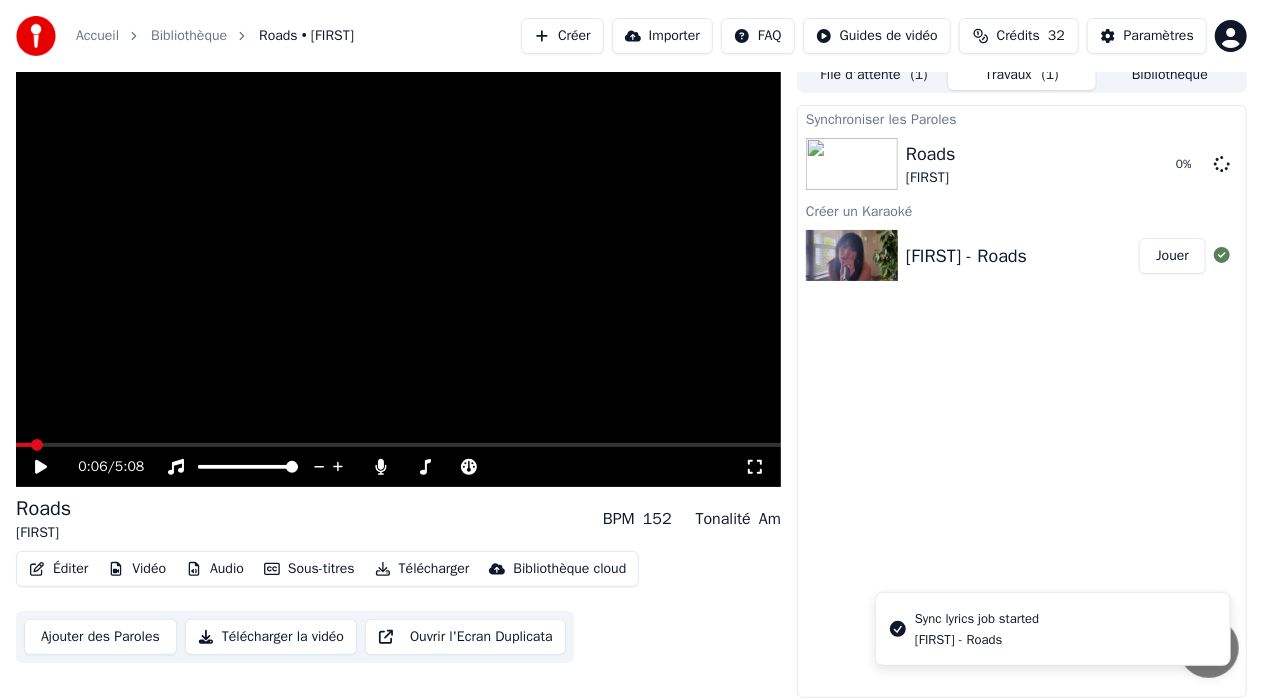 click at bounding box center (37, 445) 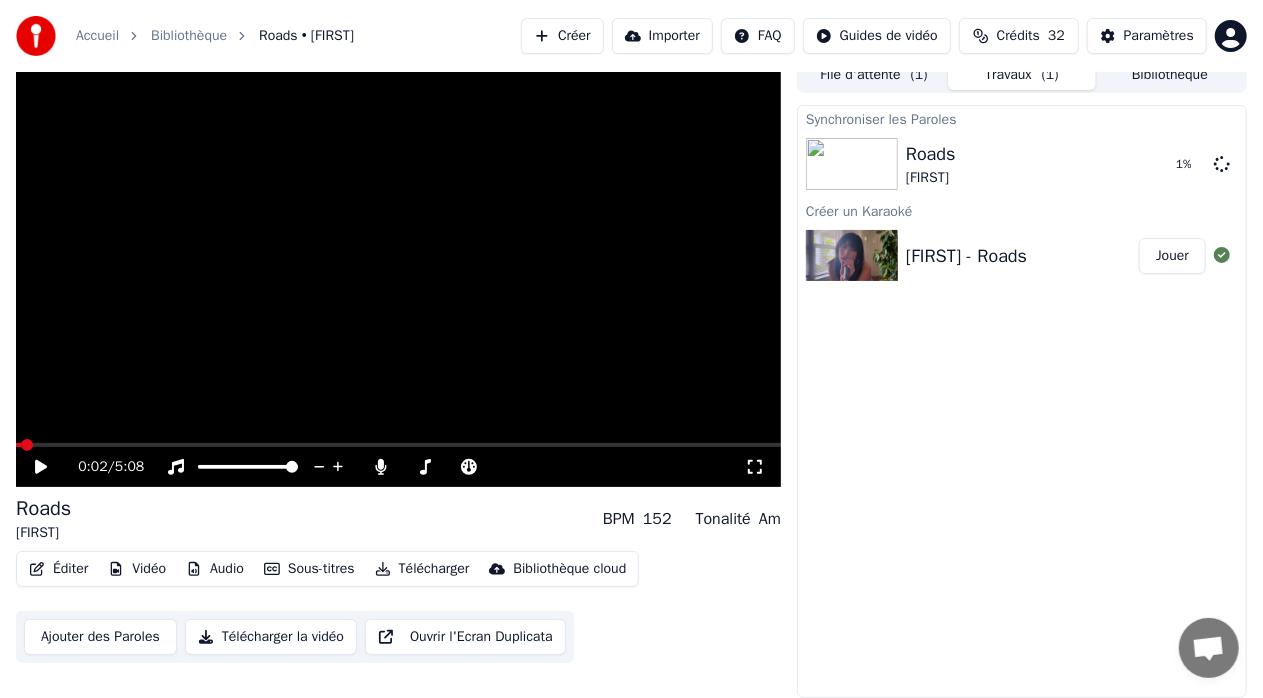 click 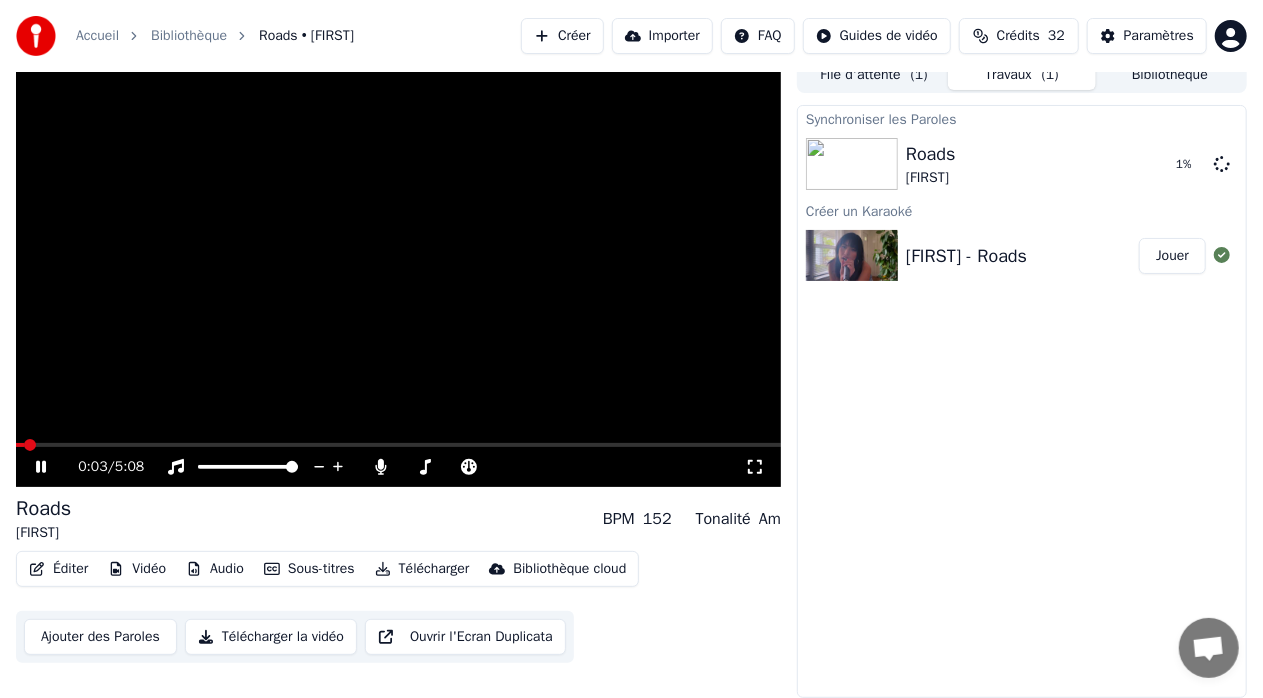 click at bounding box center (398, 445) 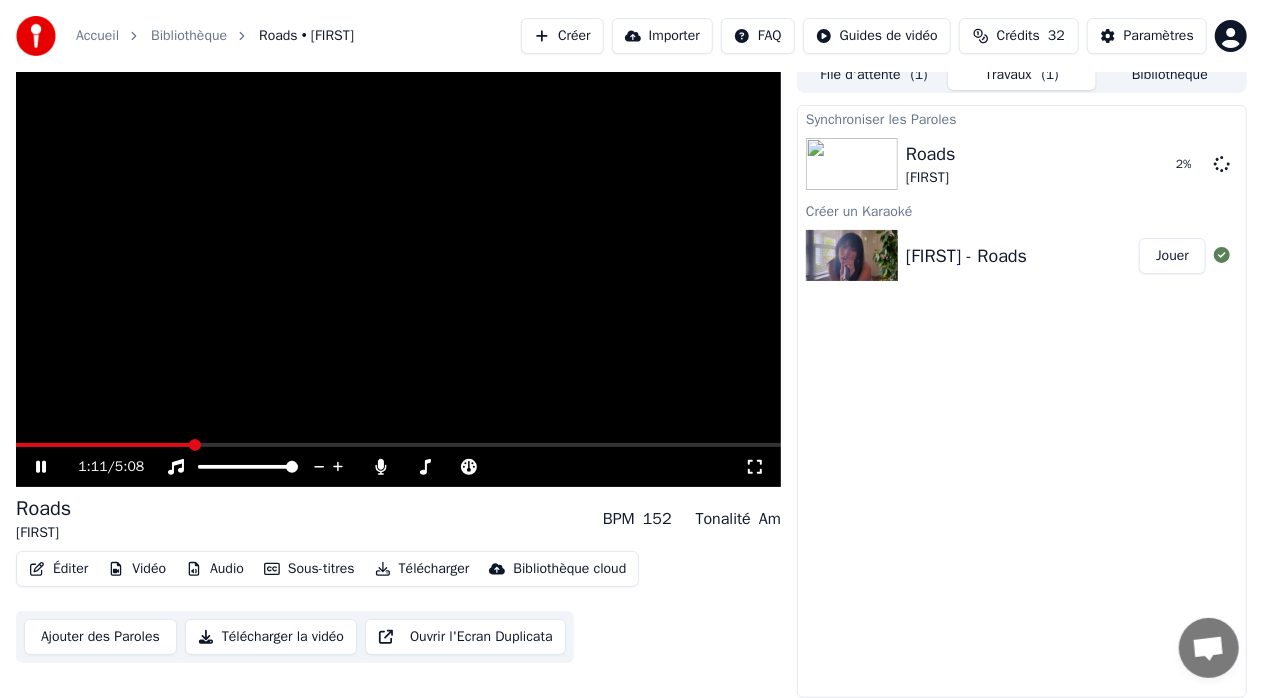 click at bounding box center (398, 272) 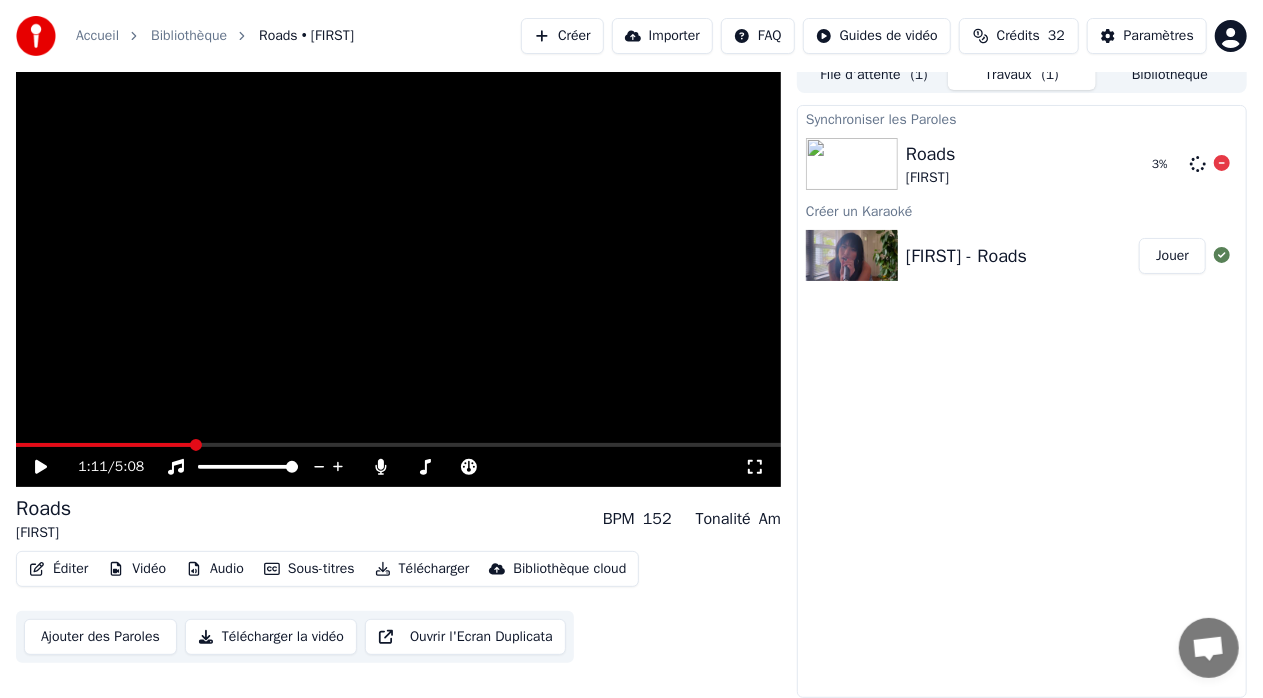 click at bounding box center (852, 164) 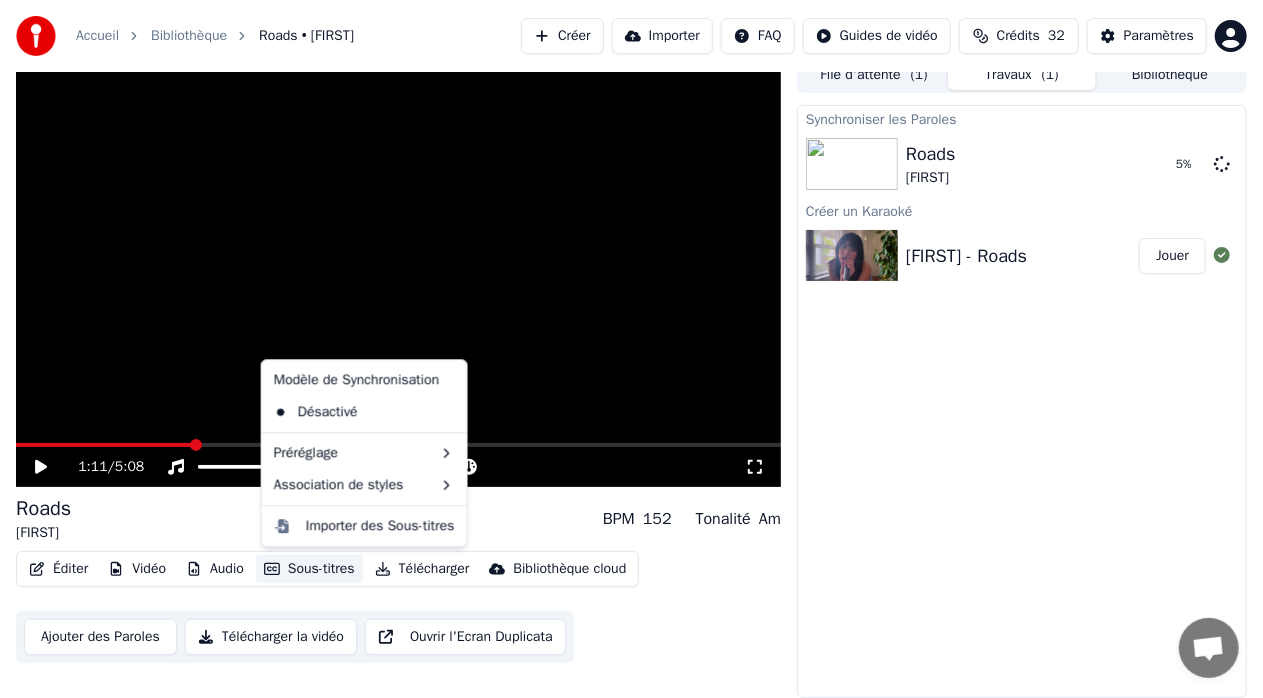 click on "Sous-titres" at bounding box center [309, 569] 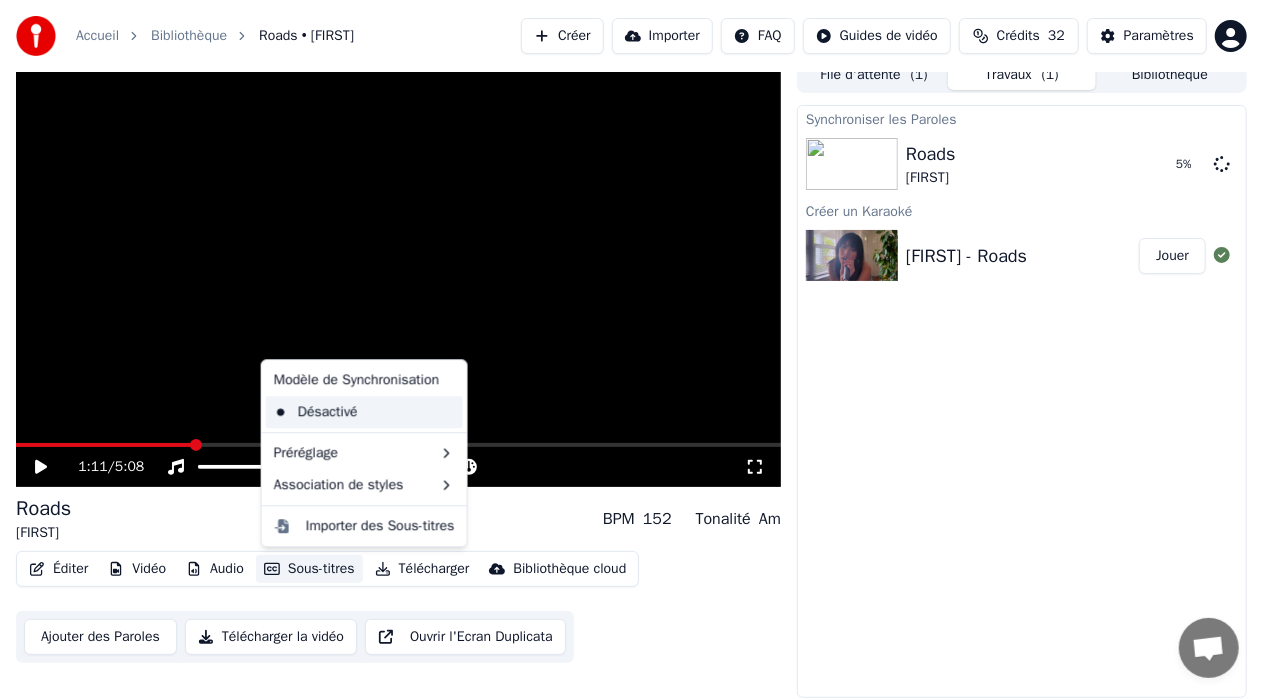 click on "Désactivé" at bounding box center (364, 412) 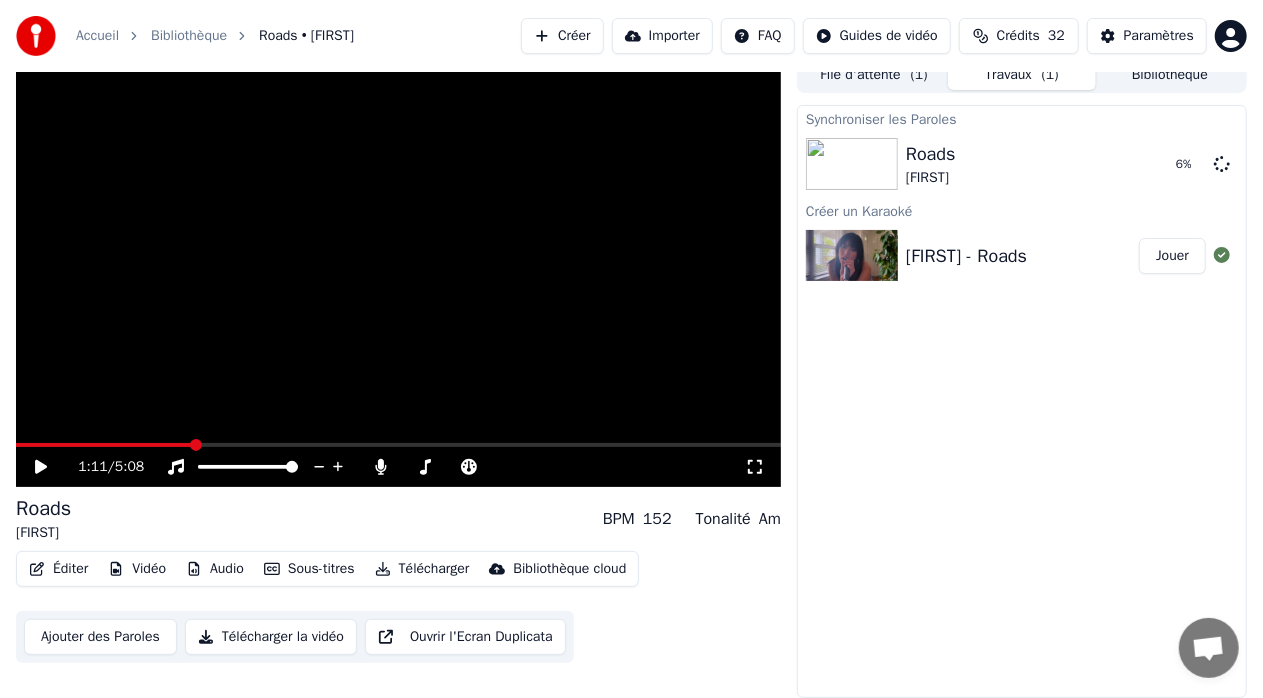 click 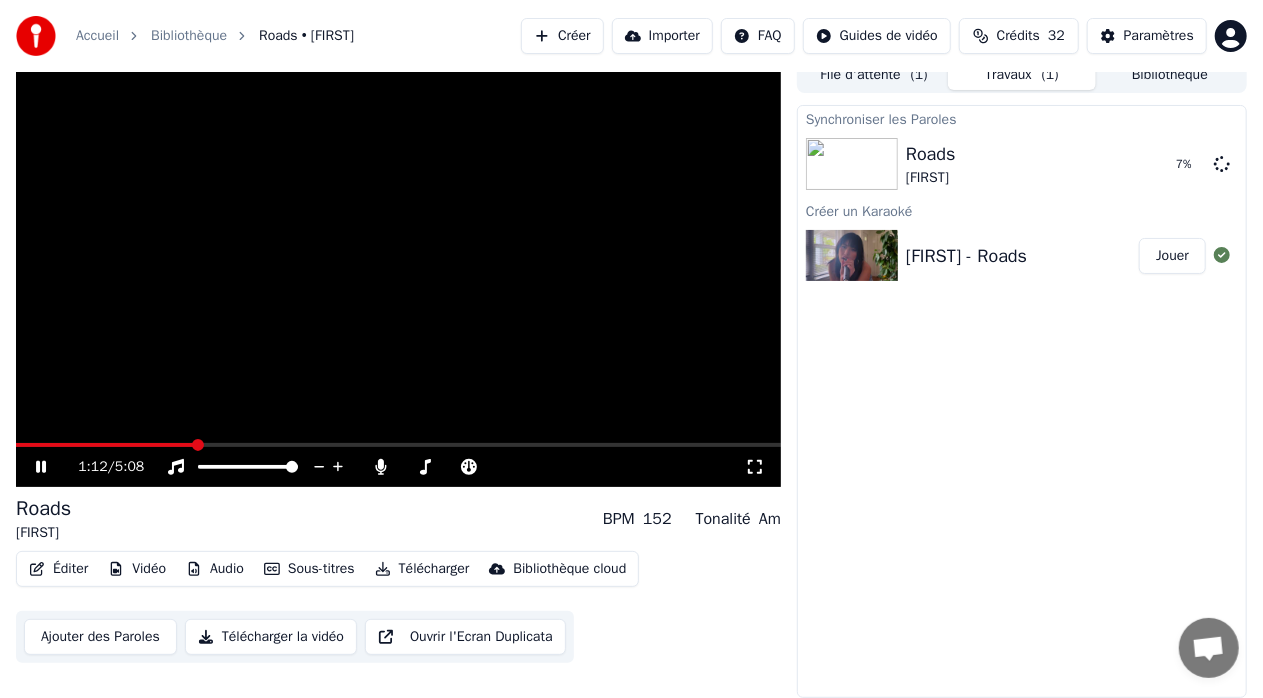 click on "1:12  /  5:08" at bounding box center (398, 467) 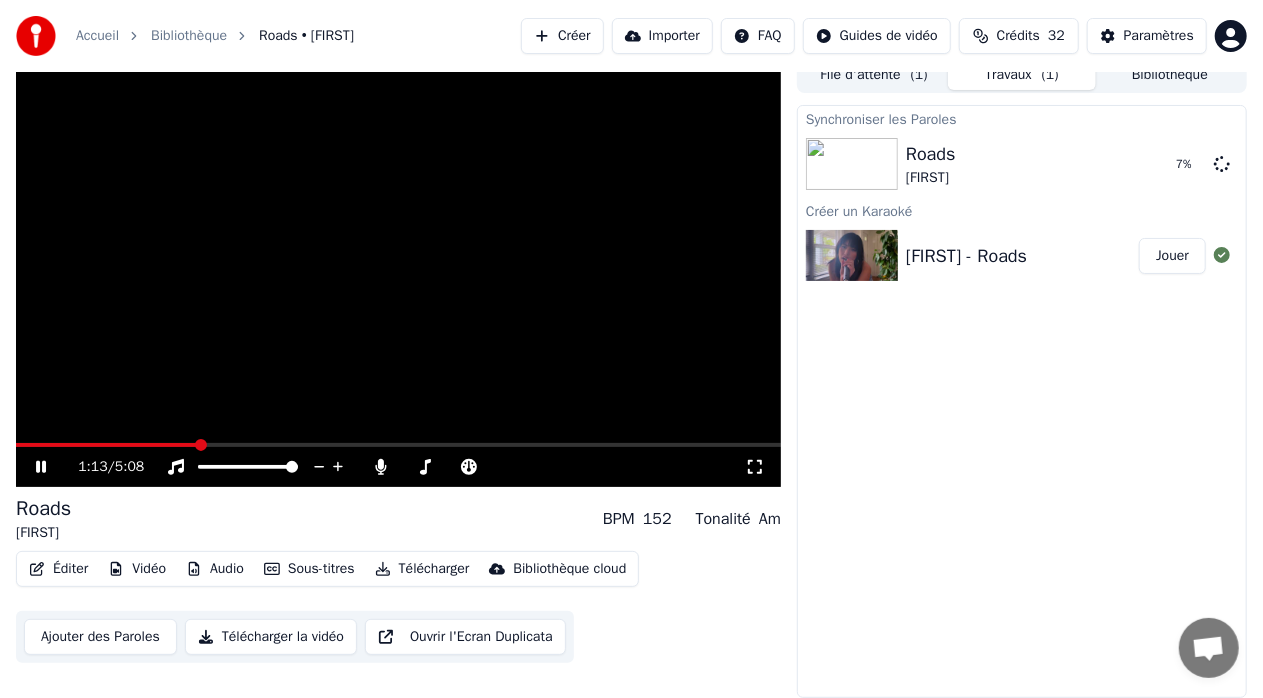 click at bounding box center (398, 272) 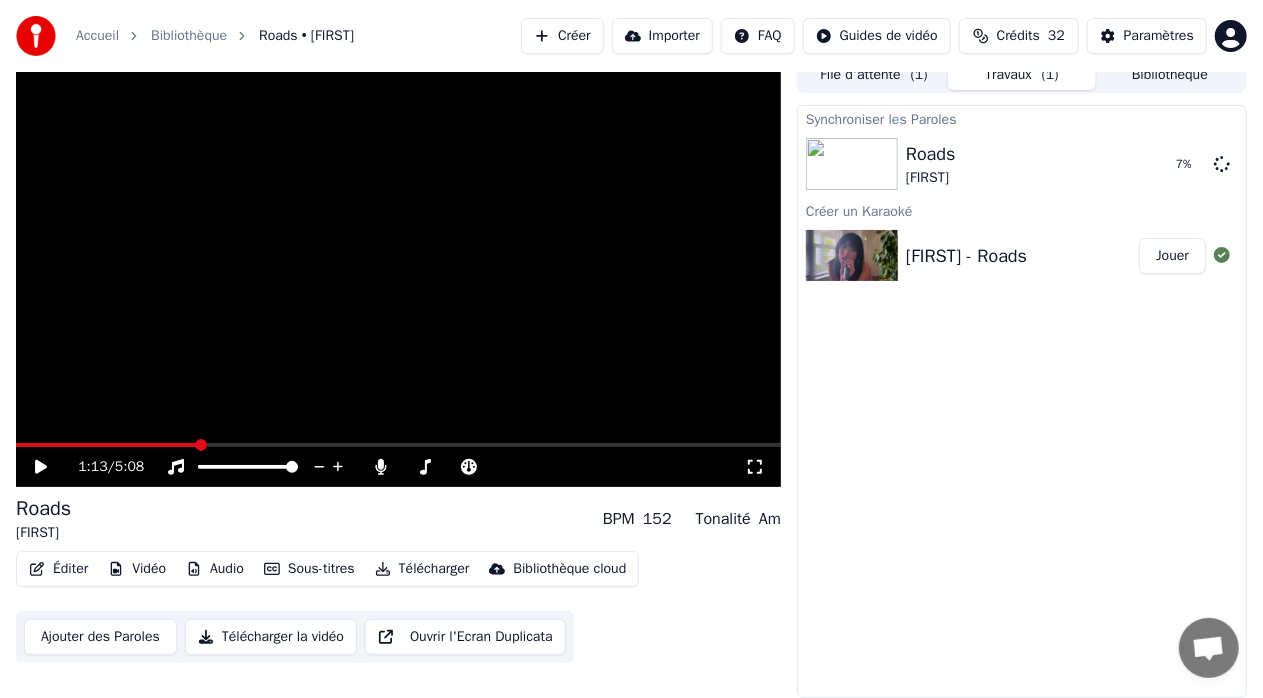 click at bounding box center (398, 272) 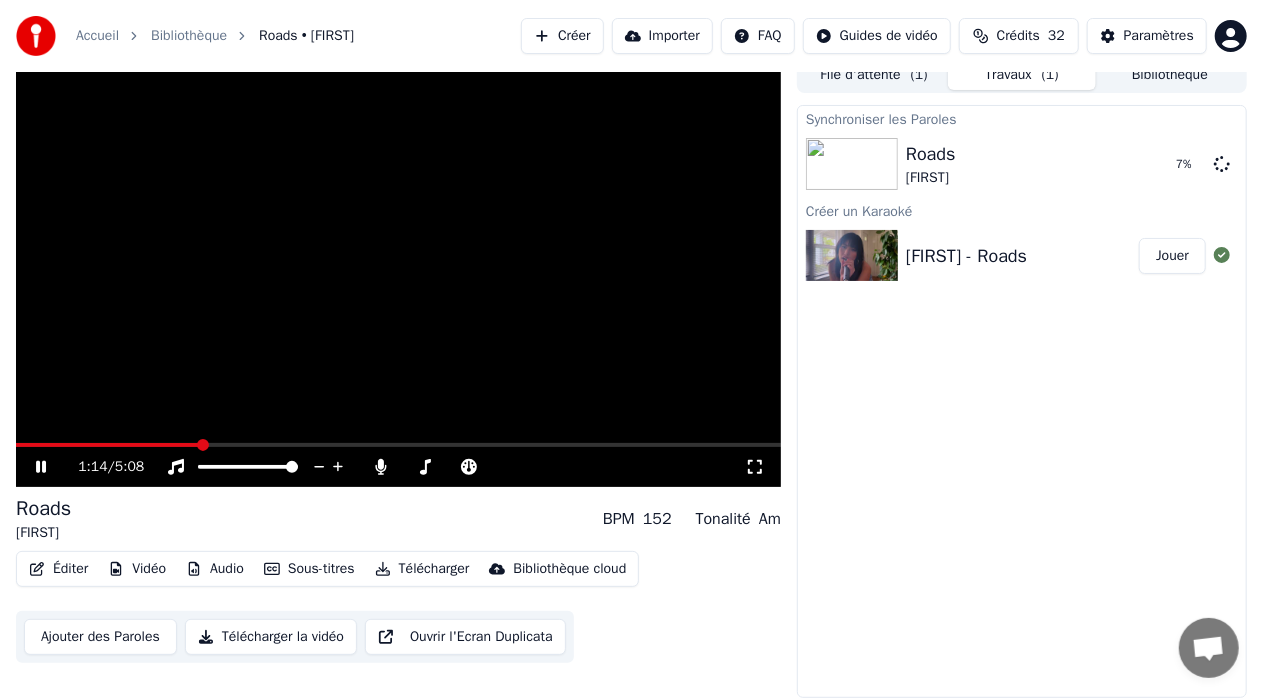 click at bounding box center [398, 272] 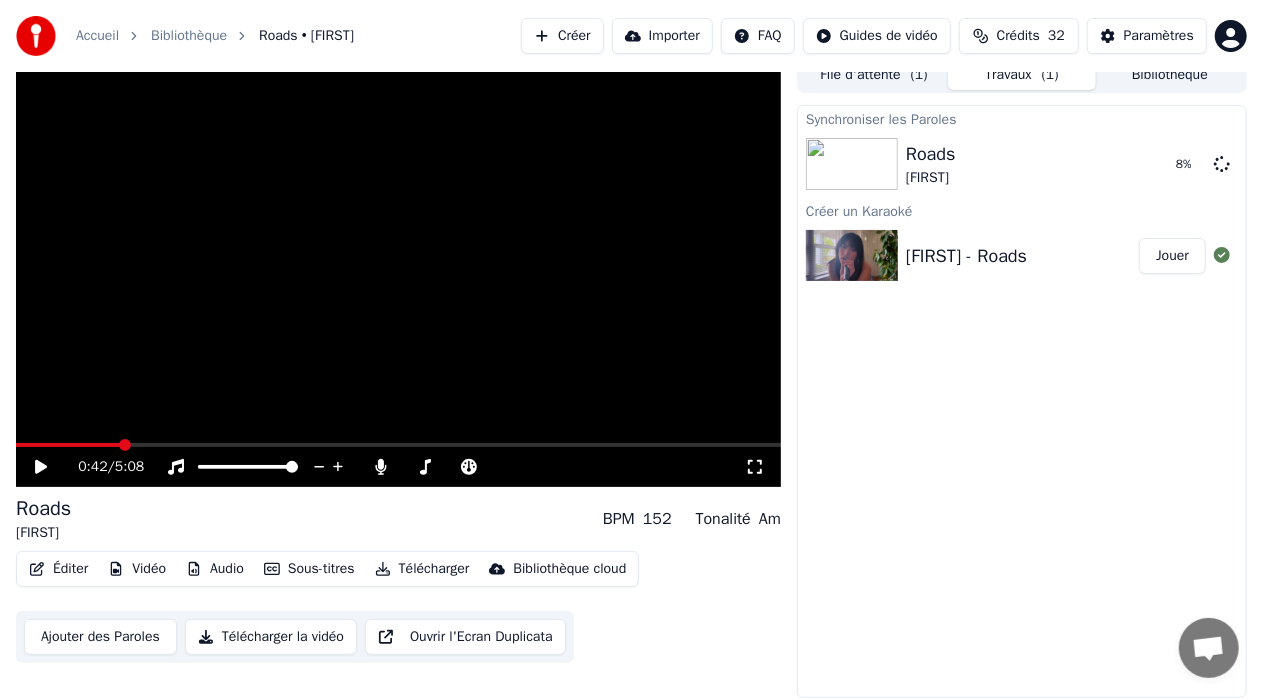click at bounding box center [125, 445] 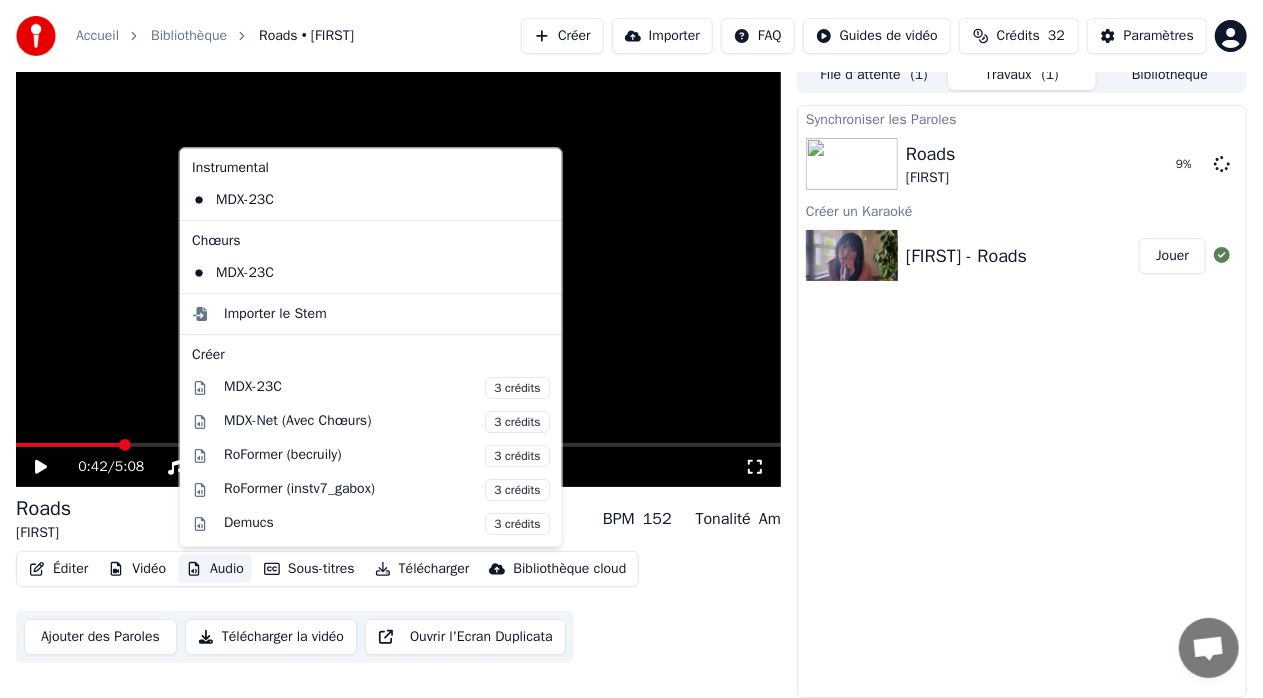 click at bounding box center [398, 272] 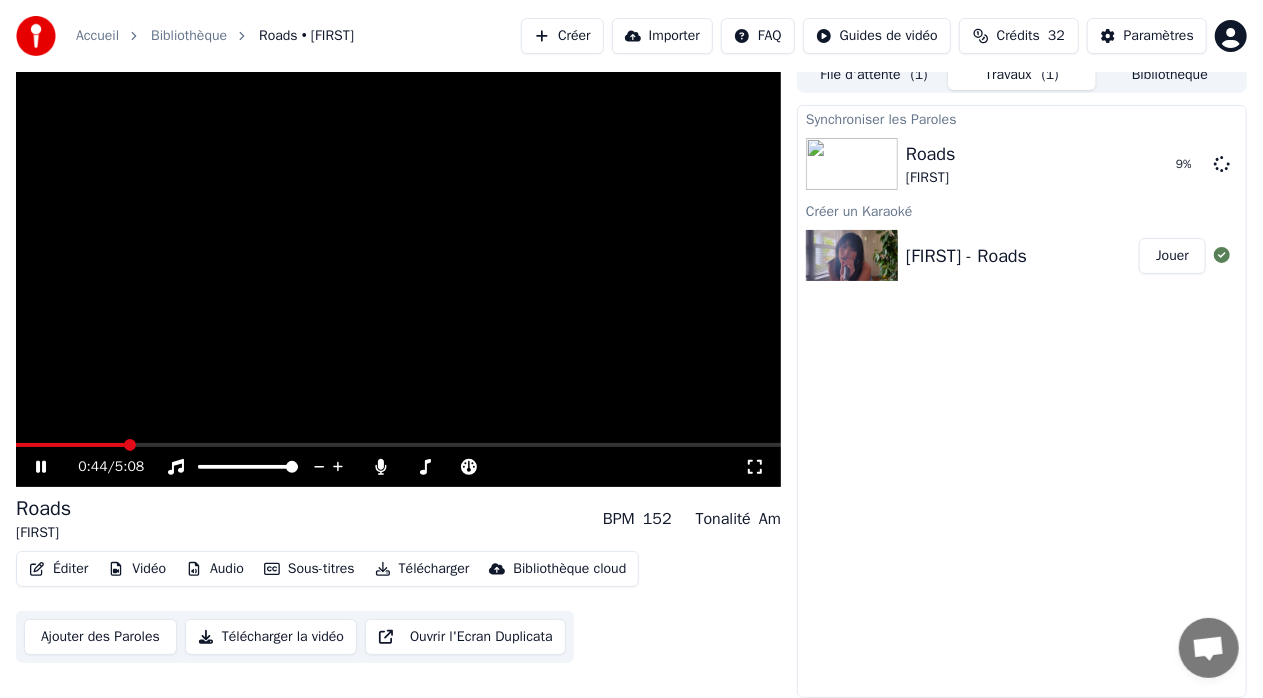 click at bounding box center (398, 445) 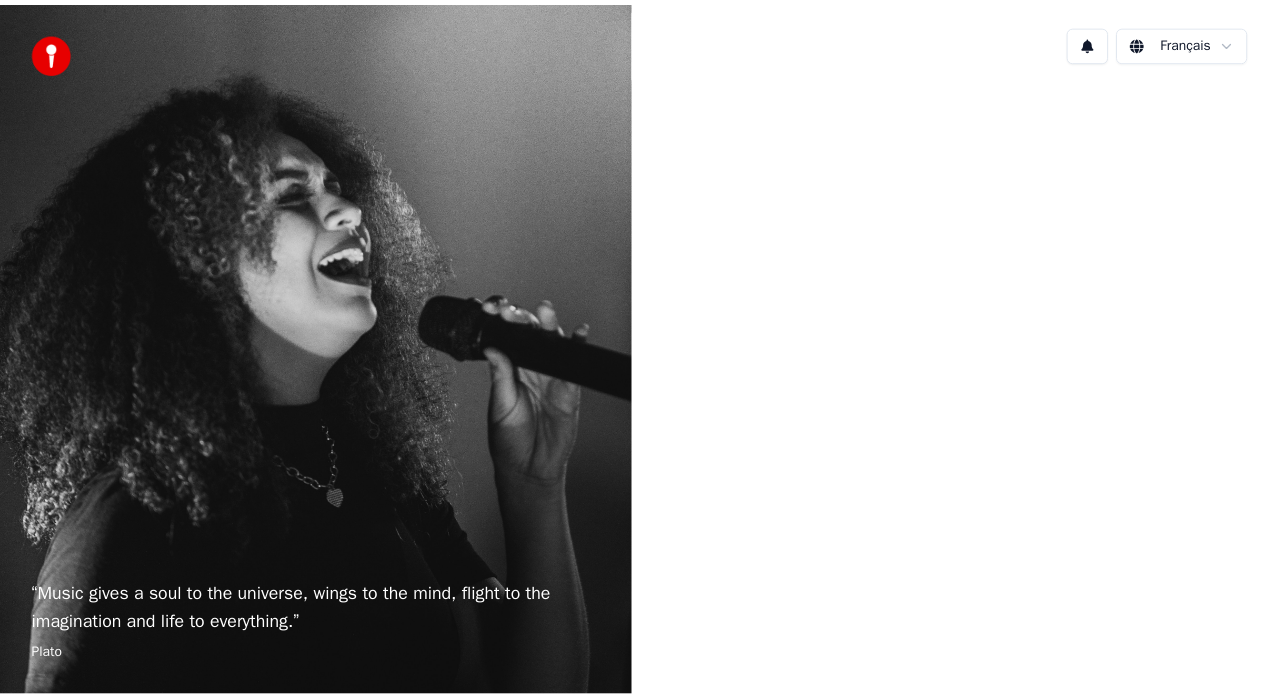 scroll, scrollTop: 0, scrollLeft: 0, axis: both 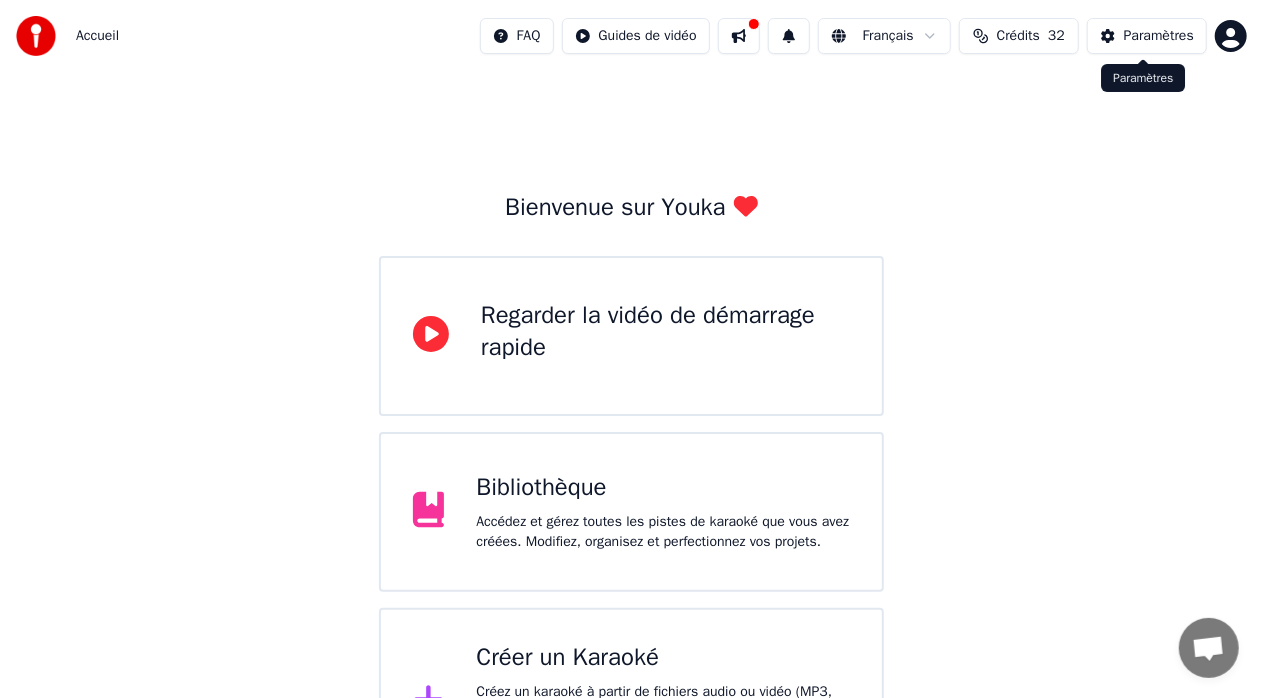 click on "Paramètres" at bounding box center (1159, 36) 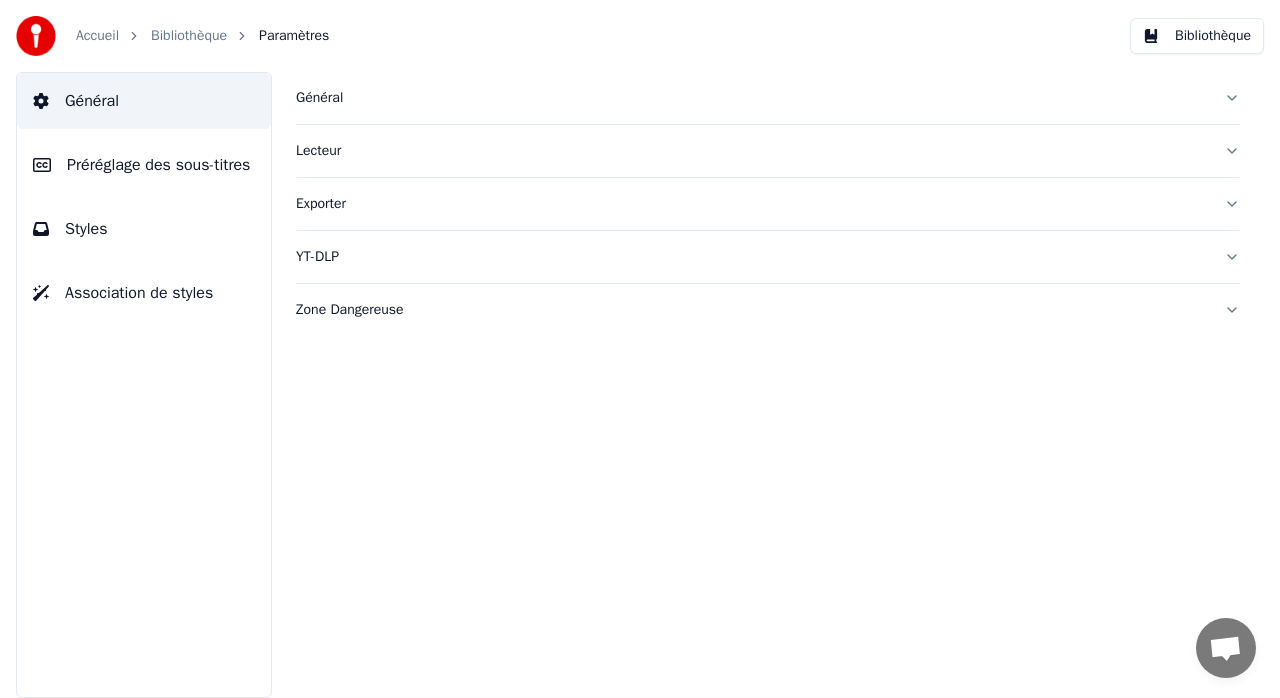 click on "Bibliothèque" at bounding box center (189, 36) 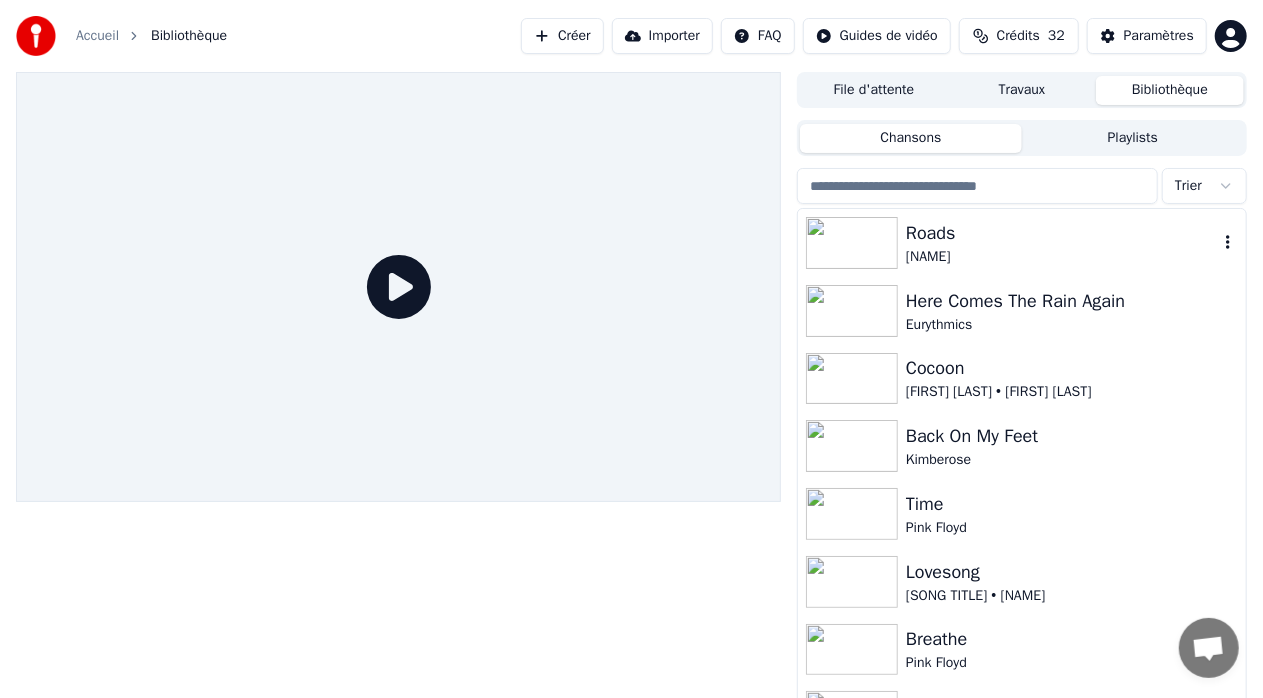 click on "Roads" at bounding box center (1062, 233) 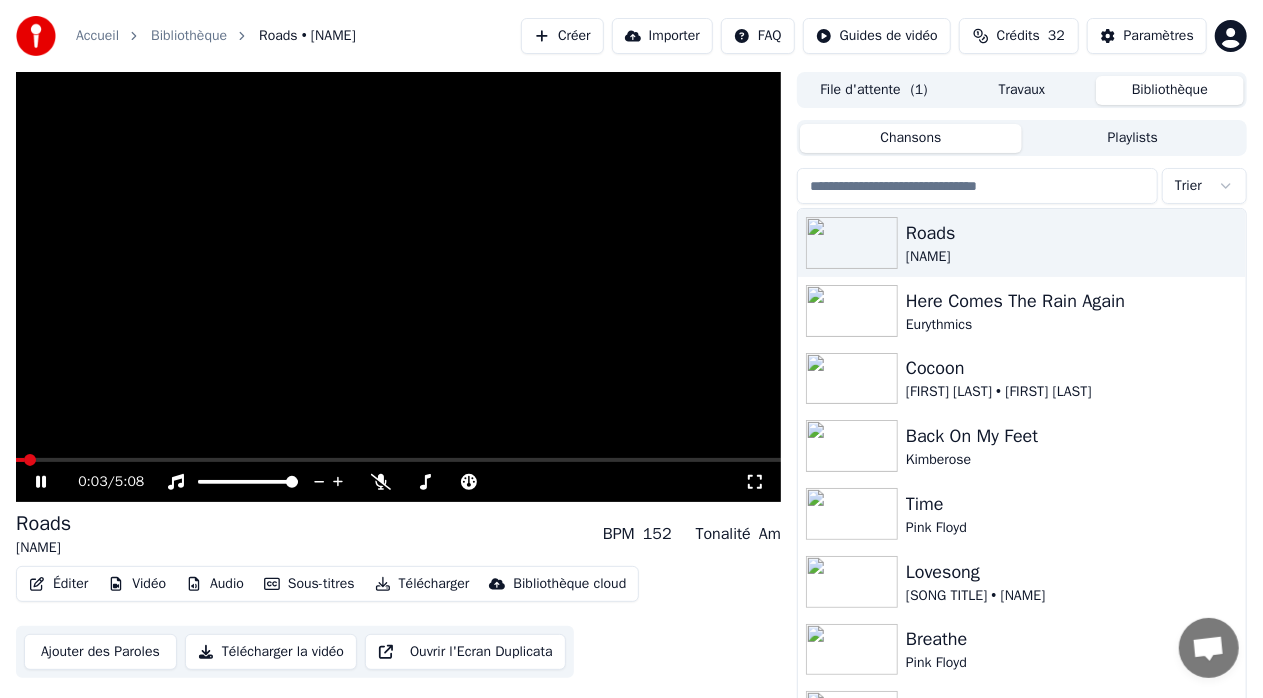click at bounding box center [398, 460] 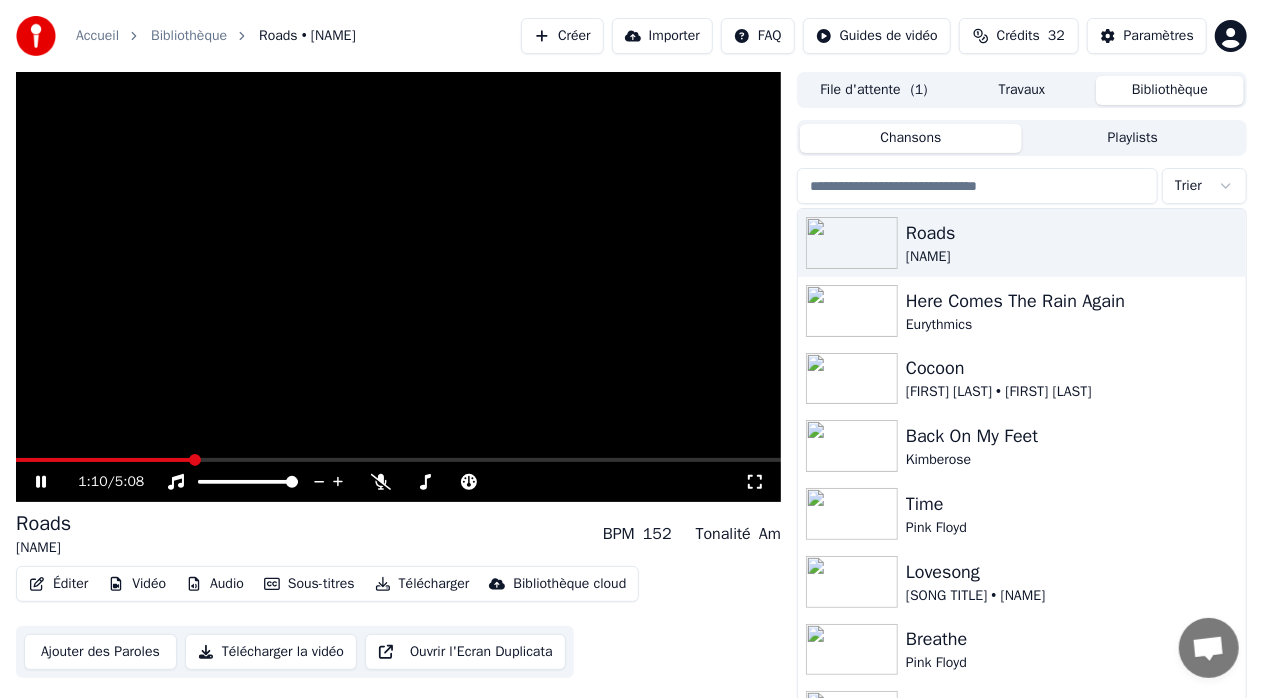 drag, startPoint x: 36, startPoint y: 481, endPoint x: 38, endPoint y: 471, distance: 10.198039 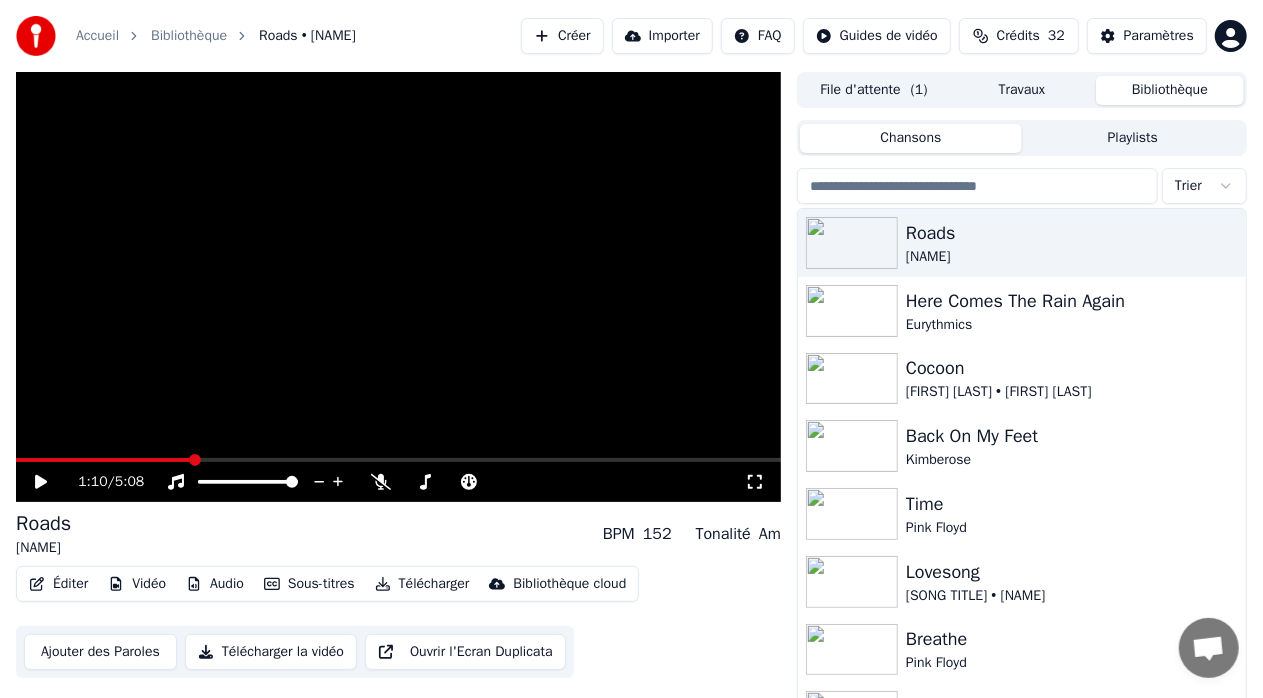 click on "Télécharger" at bounding box center [422, 584] 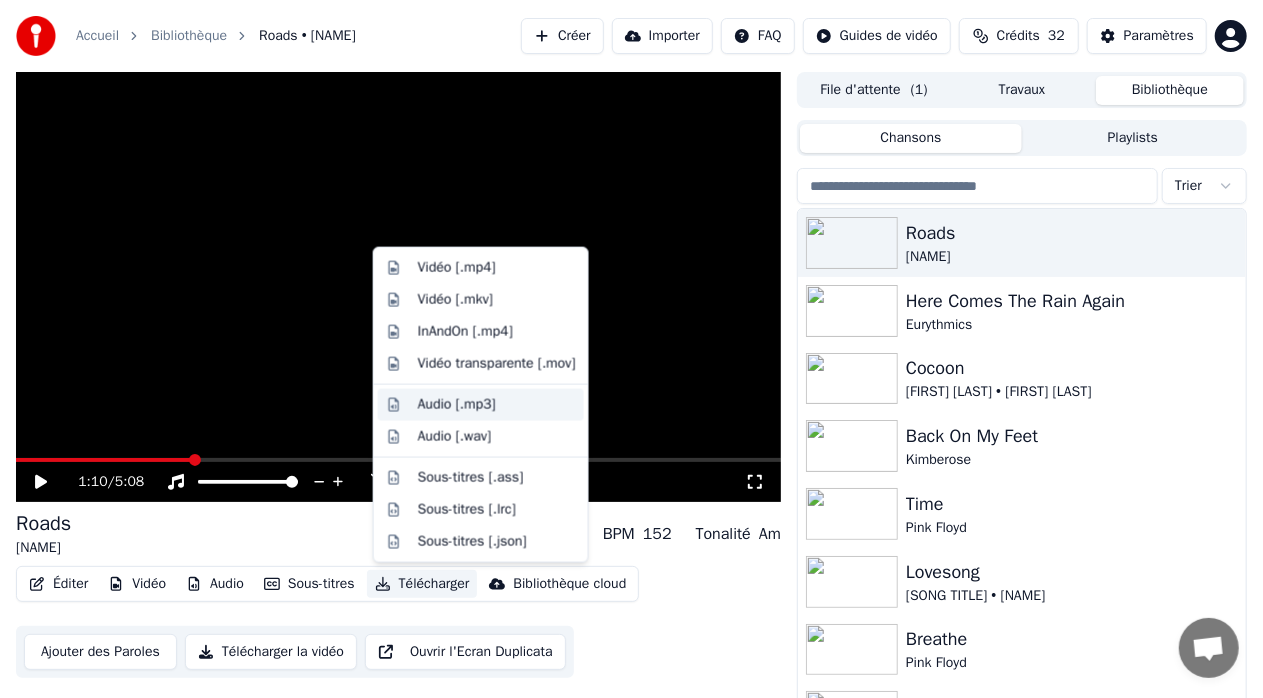 click on "Audio [.mp3]" at bounding box center [457, 405] 